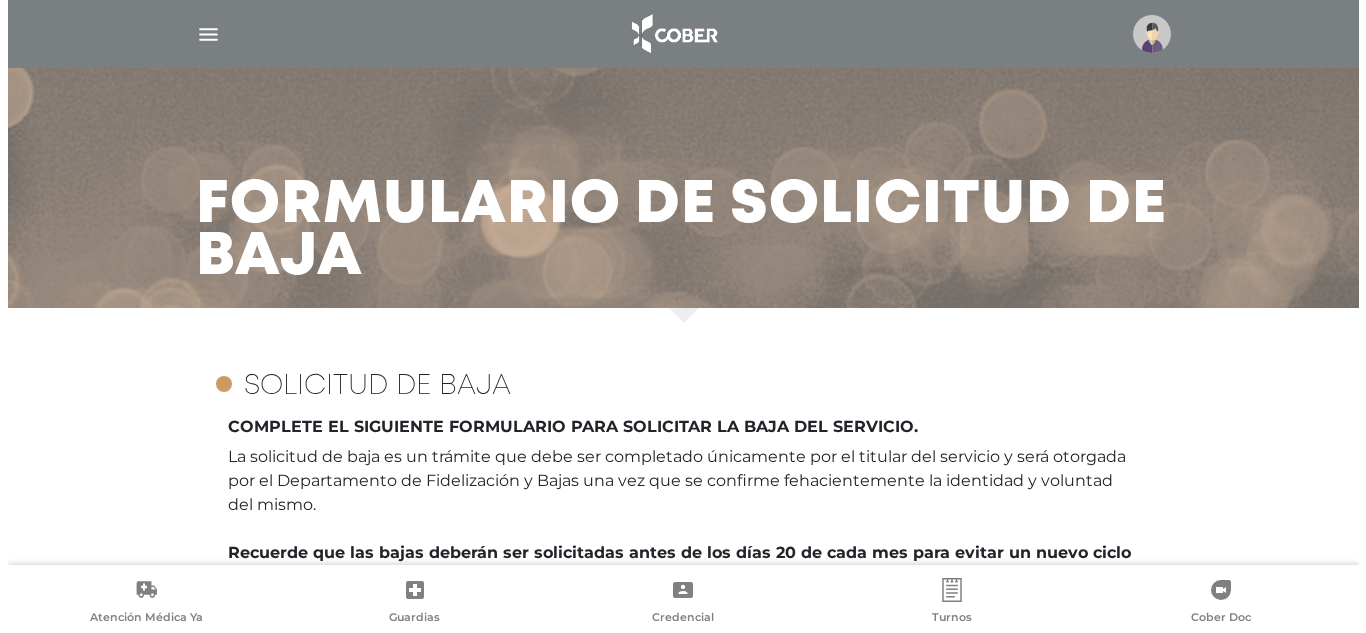 scroll, scrollTop: 0, scrollLeft: 0, axis: both 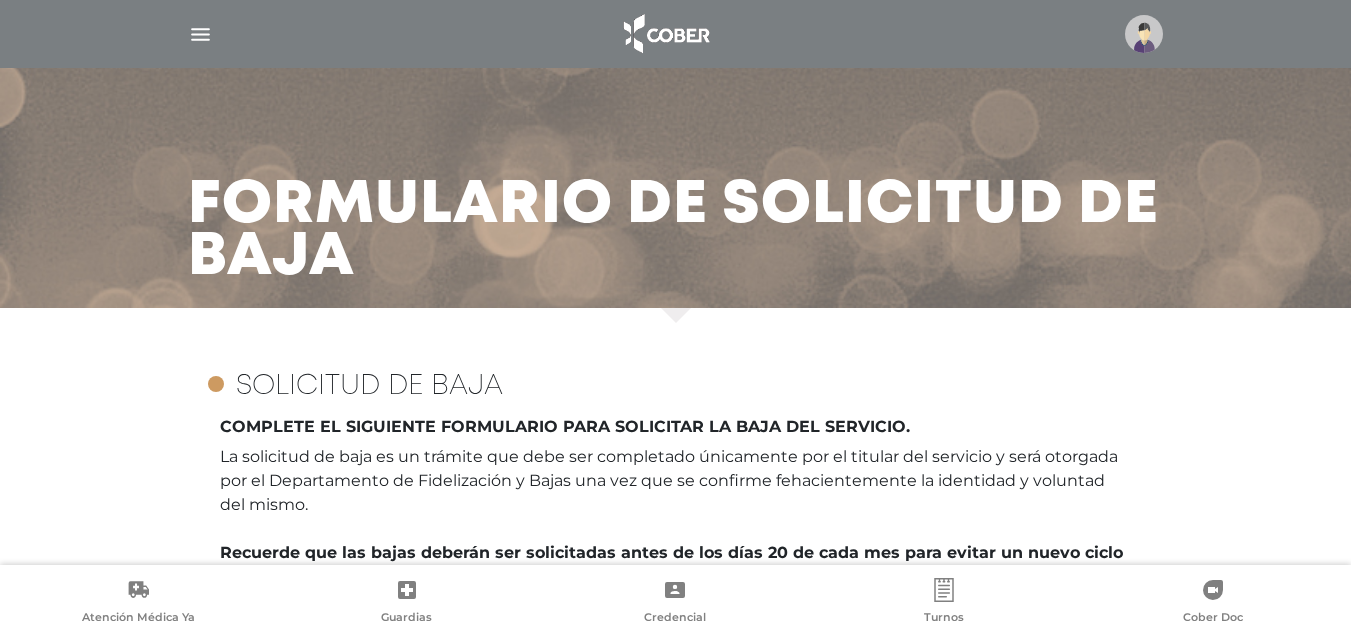 click at bounding box center (1144, 34) 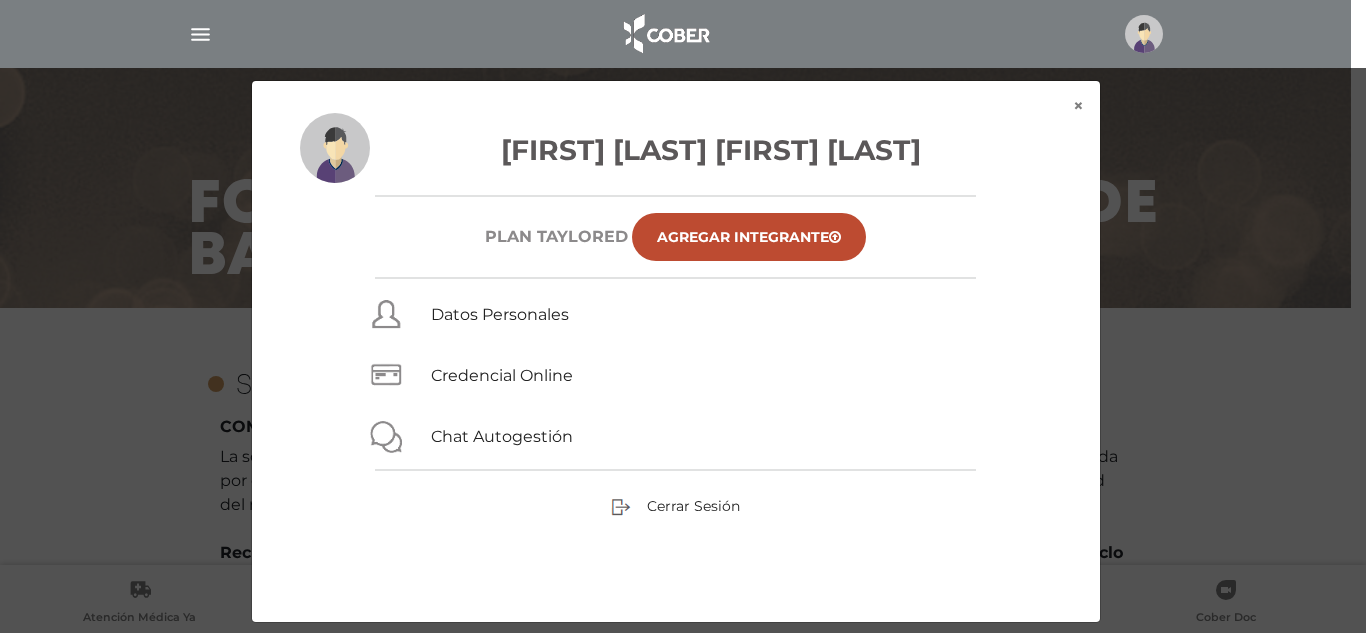 scroll, scrollTop: 22, scrollLeft: 0, axis: vertical 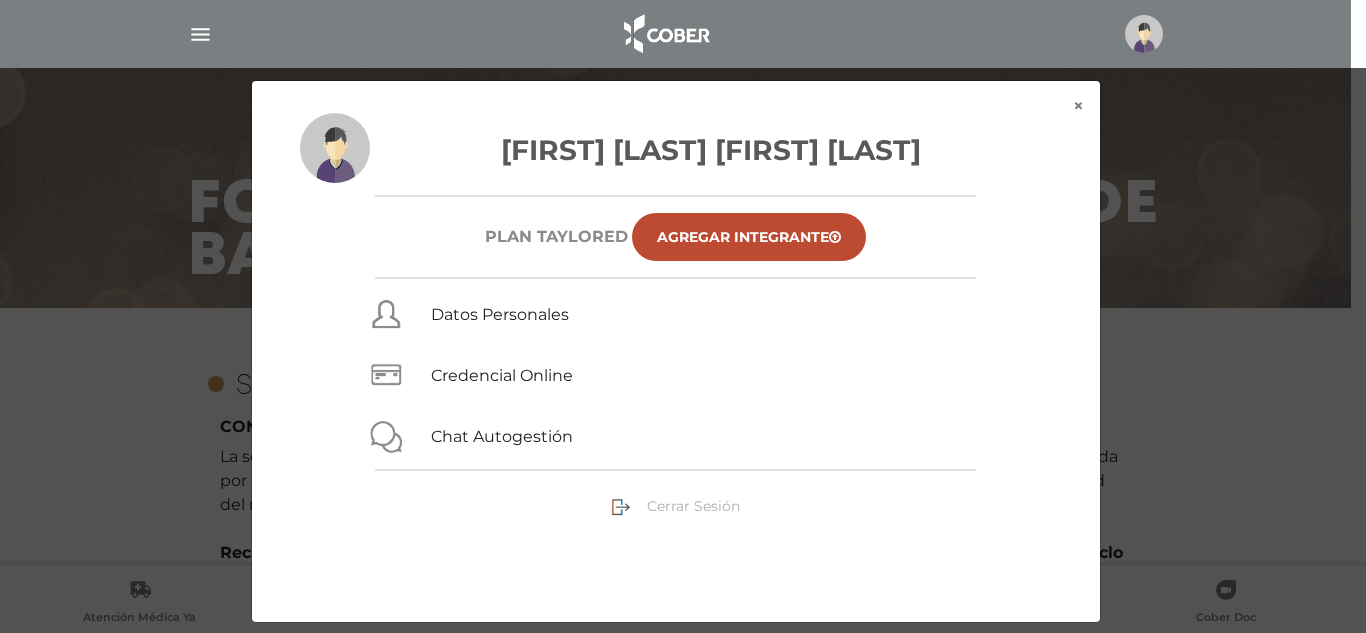 click on "Cerrar Sesión" at bounding box center [693, 506] 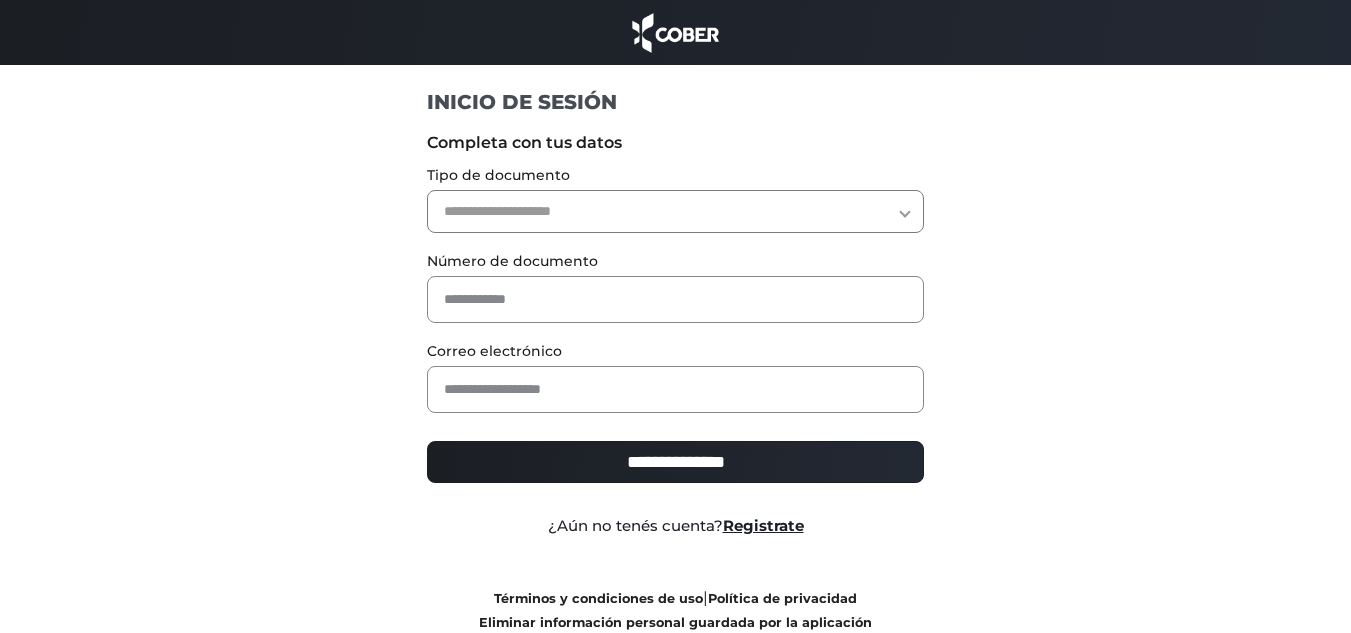 scroll, scrollTop: 0, scrollLeft: 0, axis: both 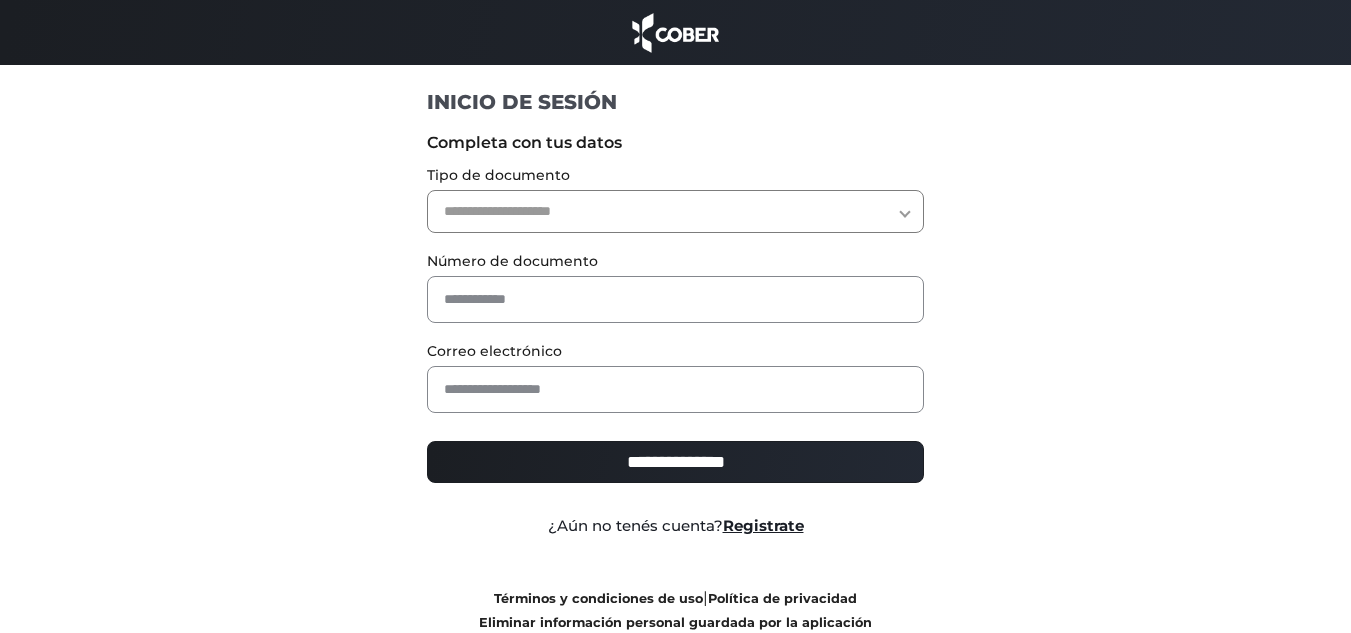 click on "**********" at bounding box center (675, 211) 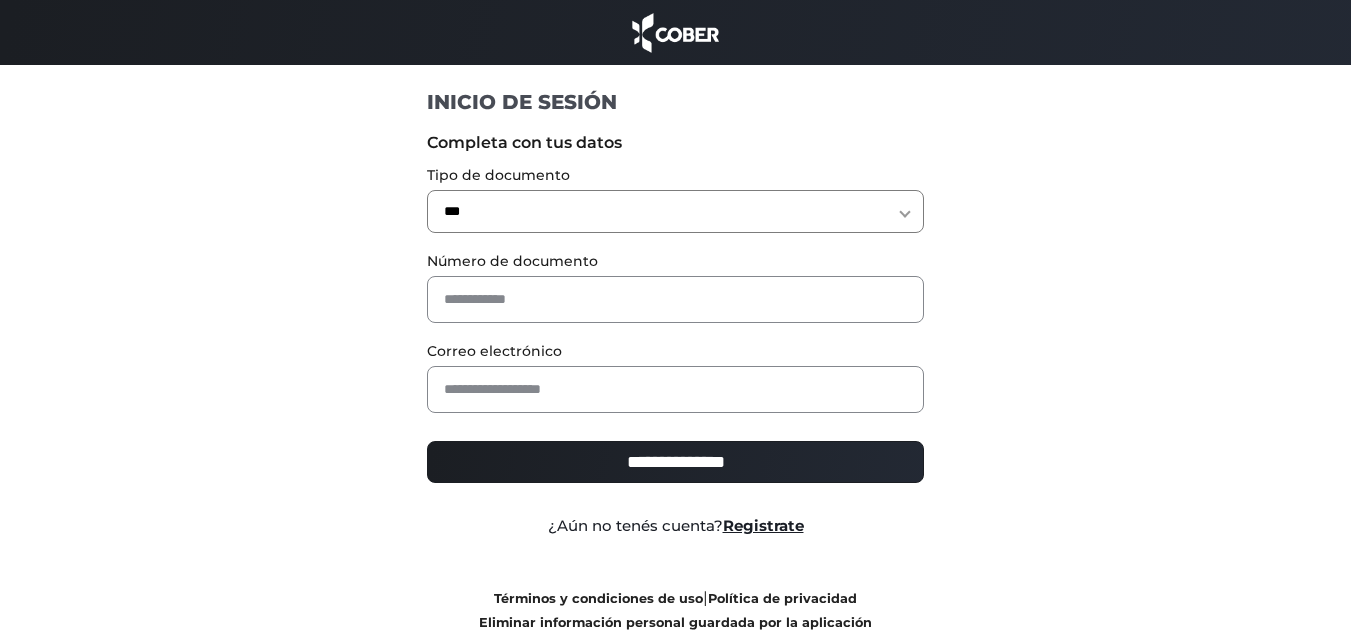 click on "**********" at bounding box center (675, 211) 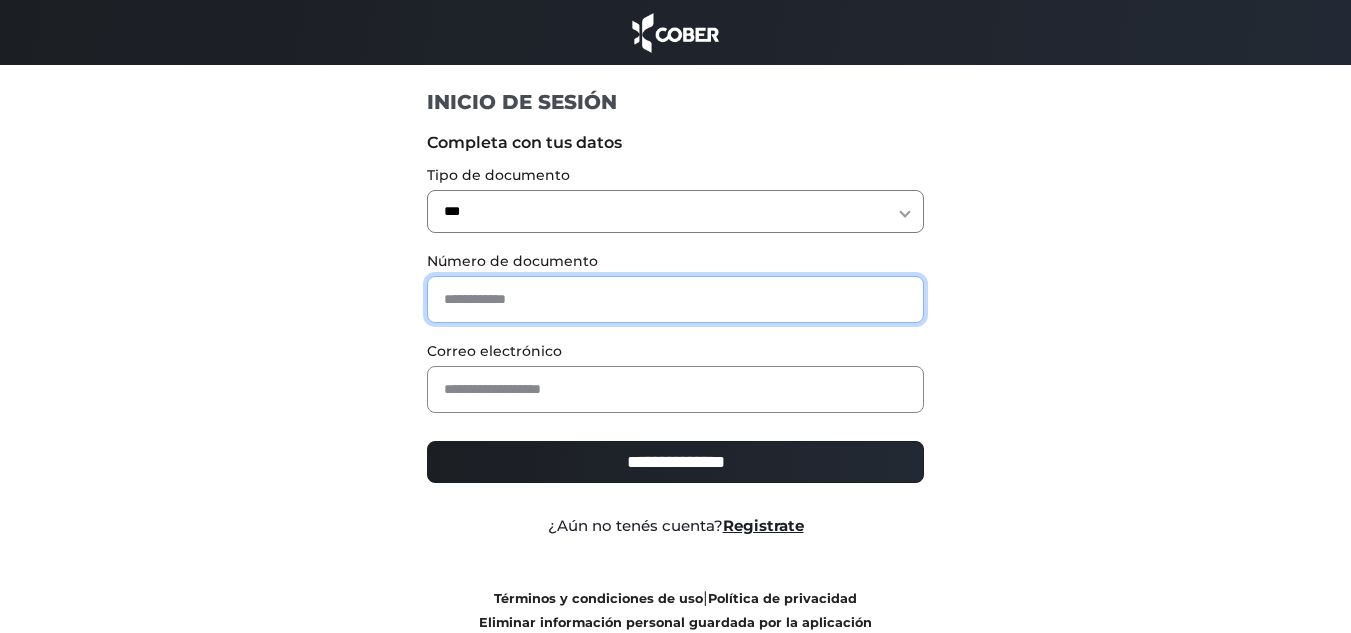 click at bounding box center [675, 299] 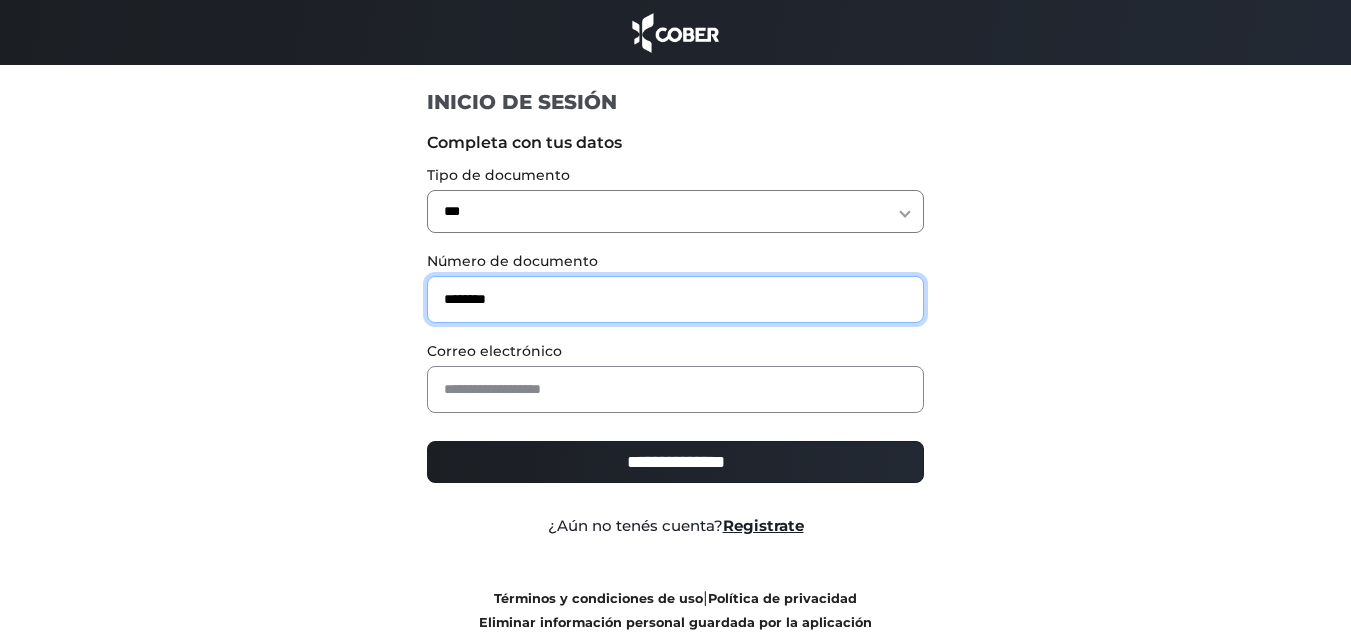 type on "********" 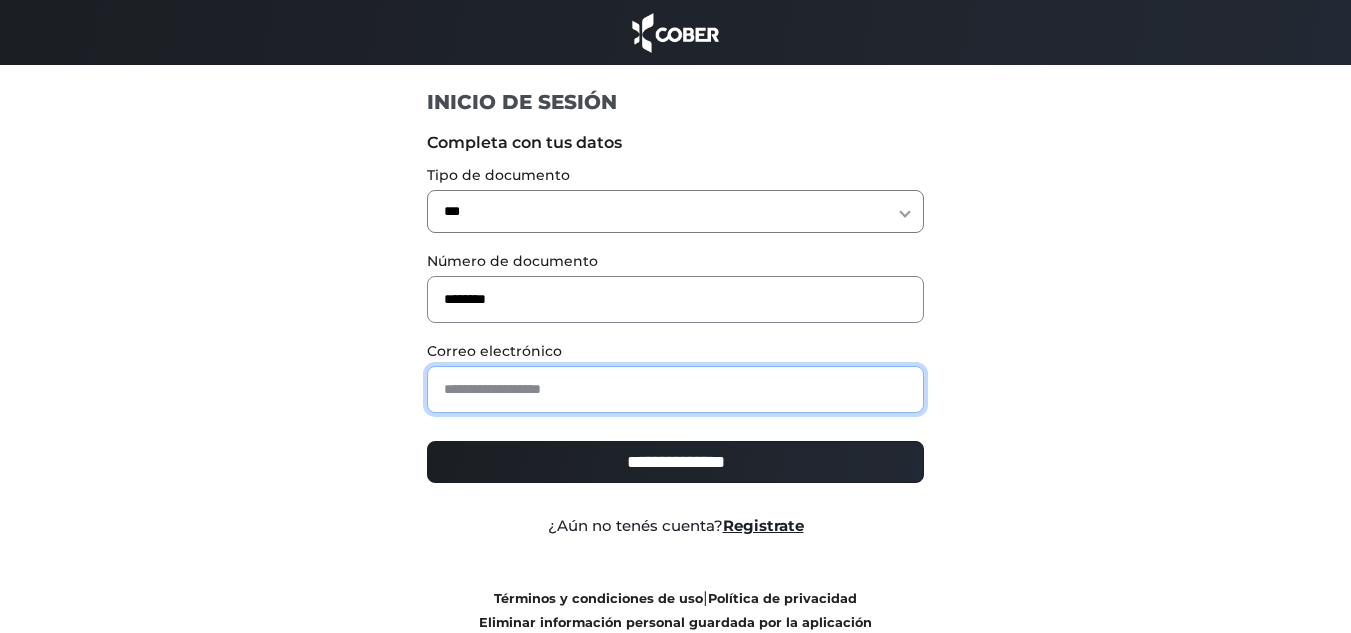 click at bounding box center [675, 389] 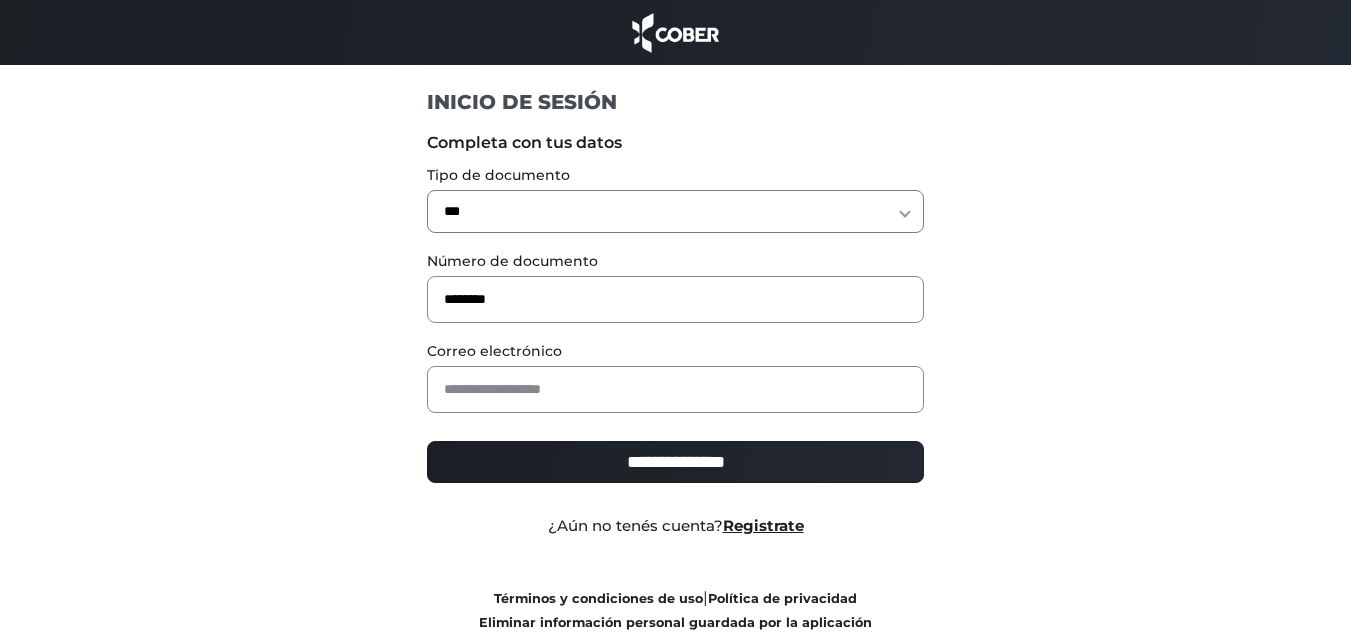 click on "**********" at bounding box center [676, 378] 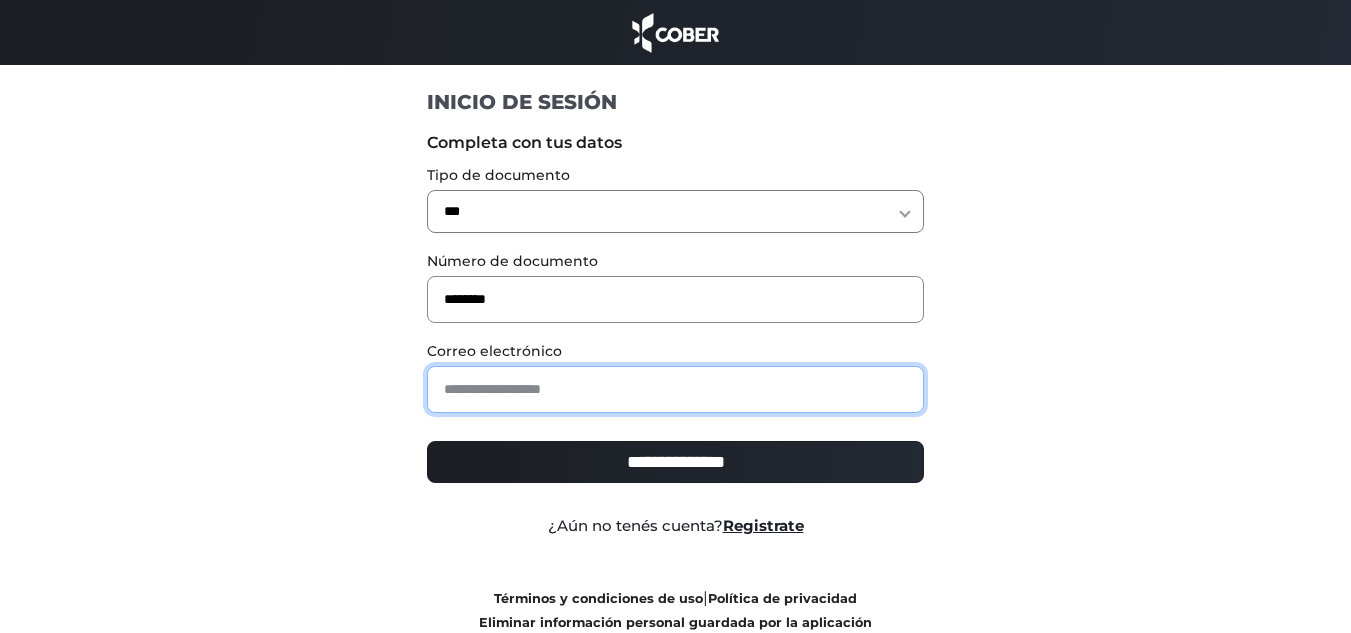 click at bounding box center [675, 389] 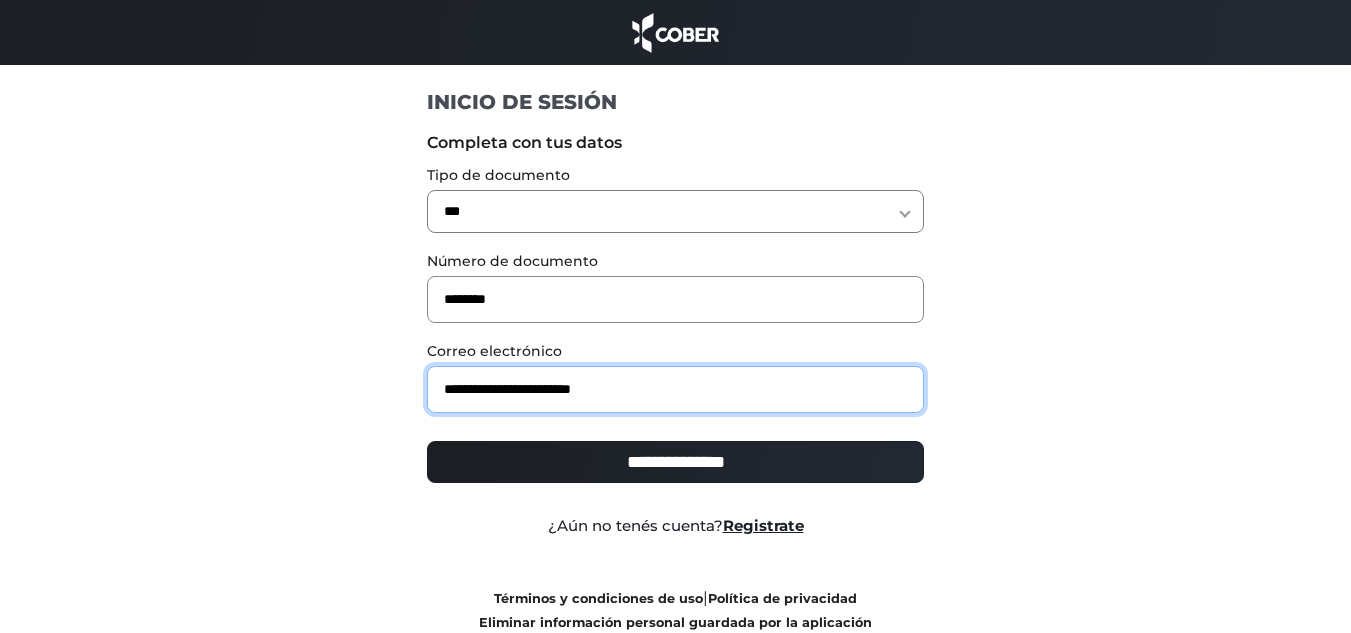 type on "**********" 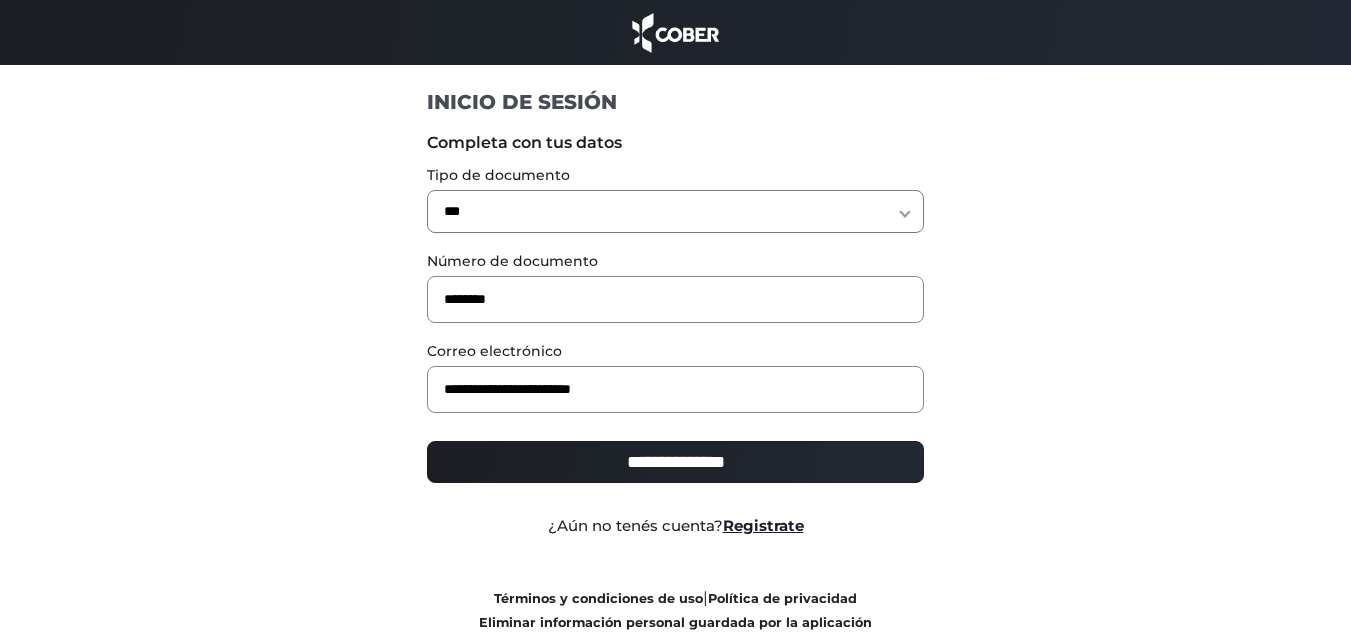 click on "**********" at bounding box center [675, 462] 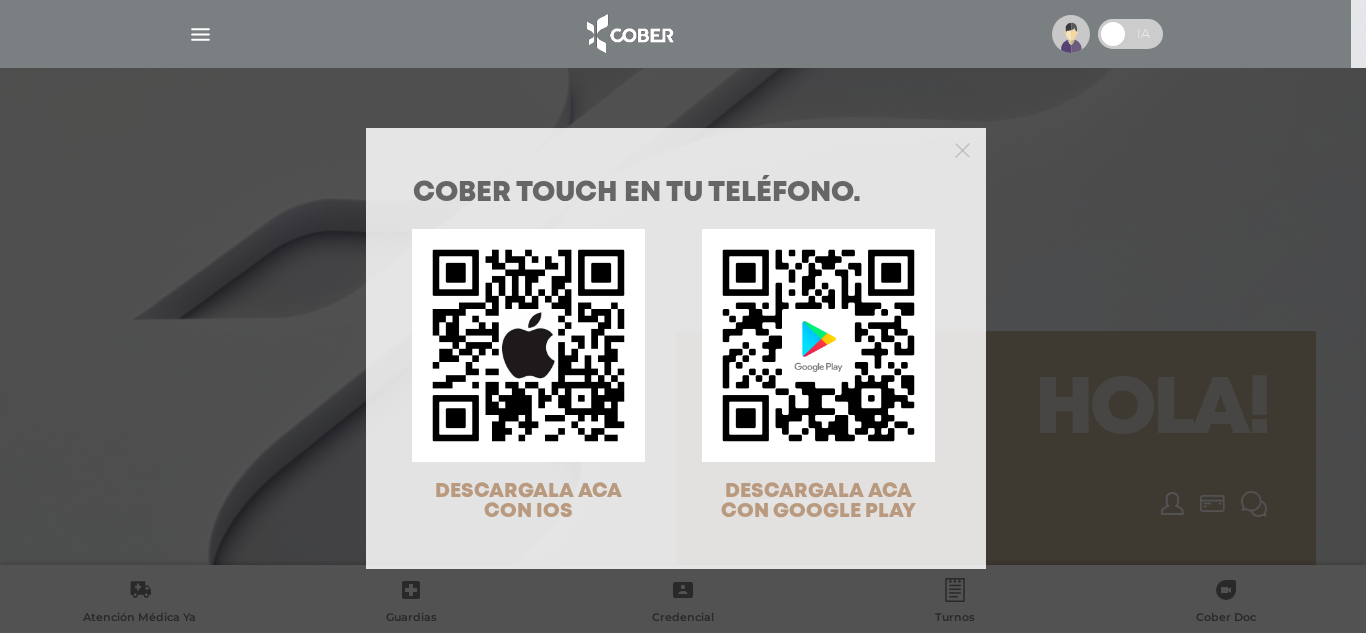 click on "COBER TOUCH en tu teléfono.
DESCARGALA ACA CON IOS
DESCARGALA ACA CON GOOGLE PLAY" at bounding box center (683, 316) 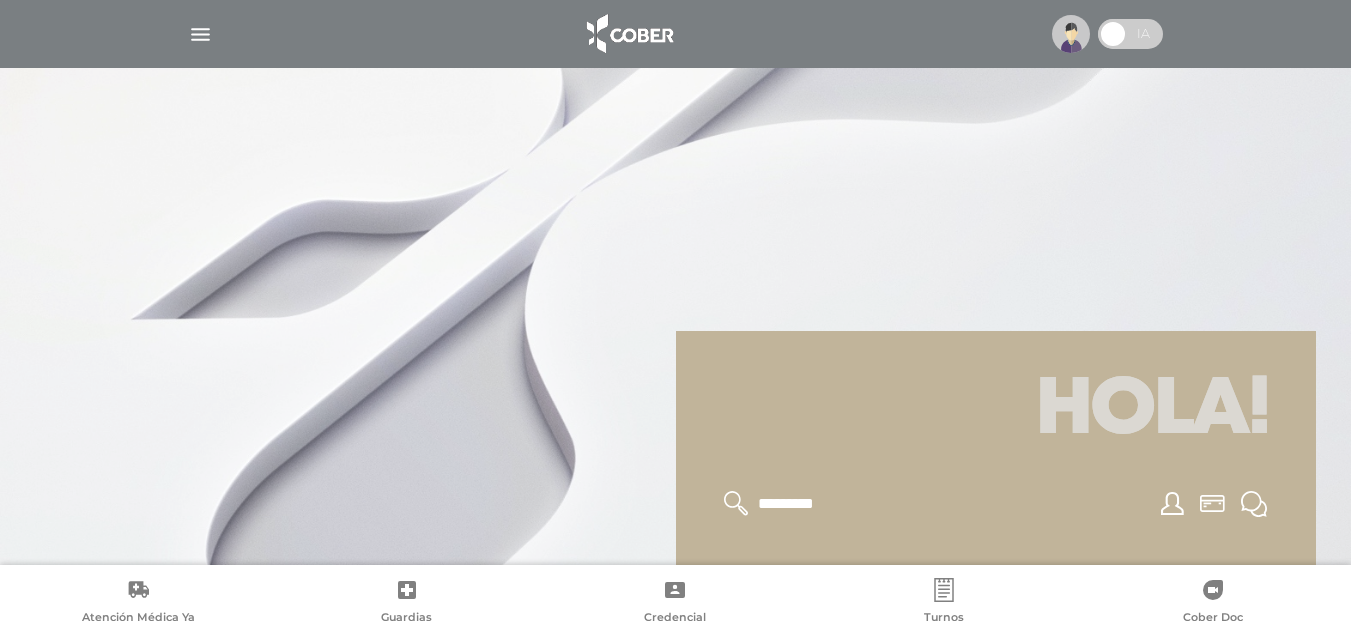 scroll, scrollTop: 200, scrollLeft: 0, axis: vertical 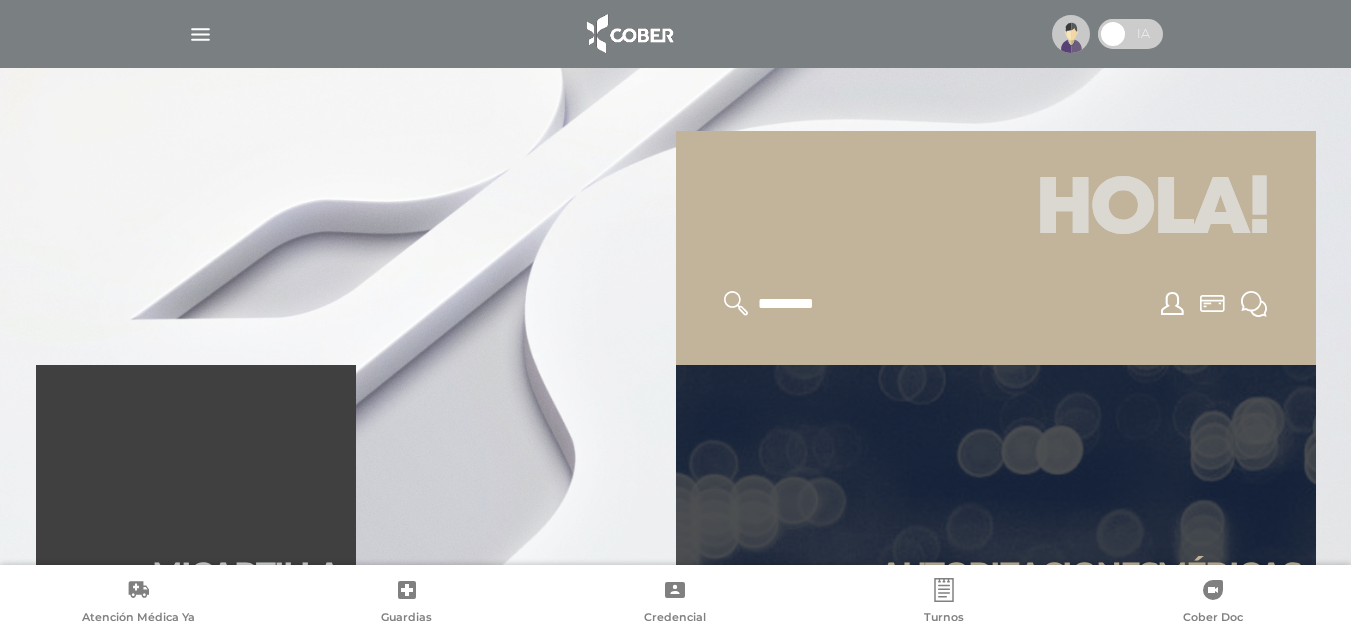 click at bounding box center (1113, 34) 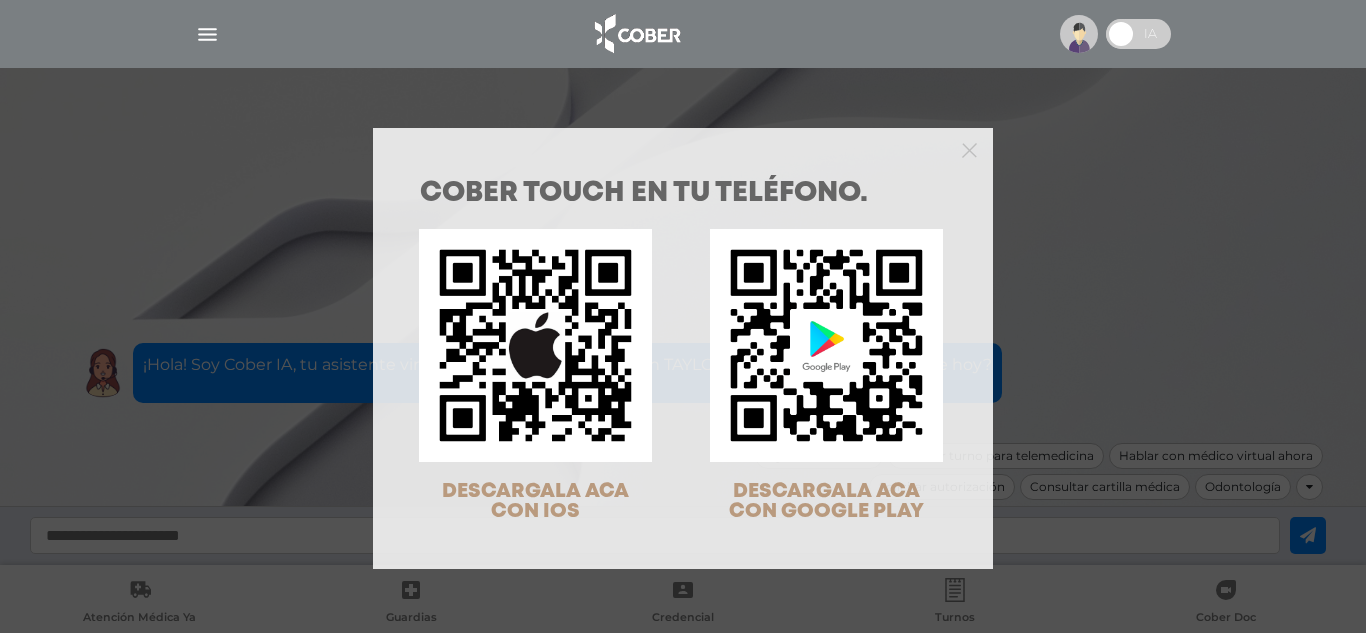 scroll, scrollTop: 0, scrollLeft: 0, axis: both 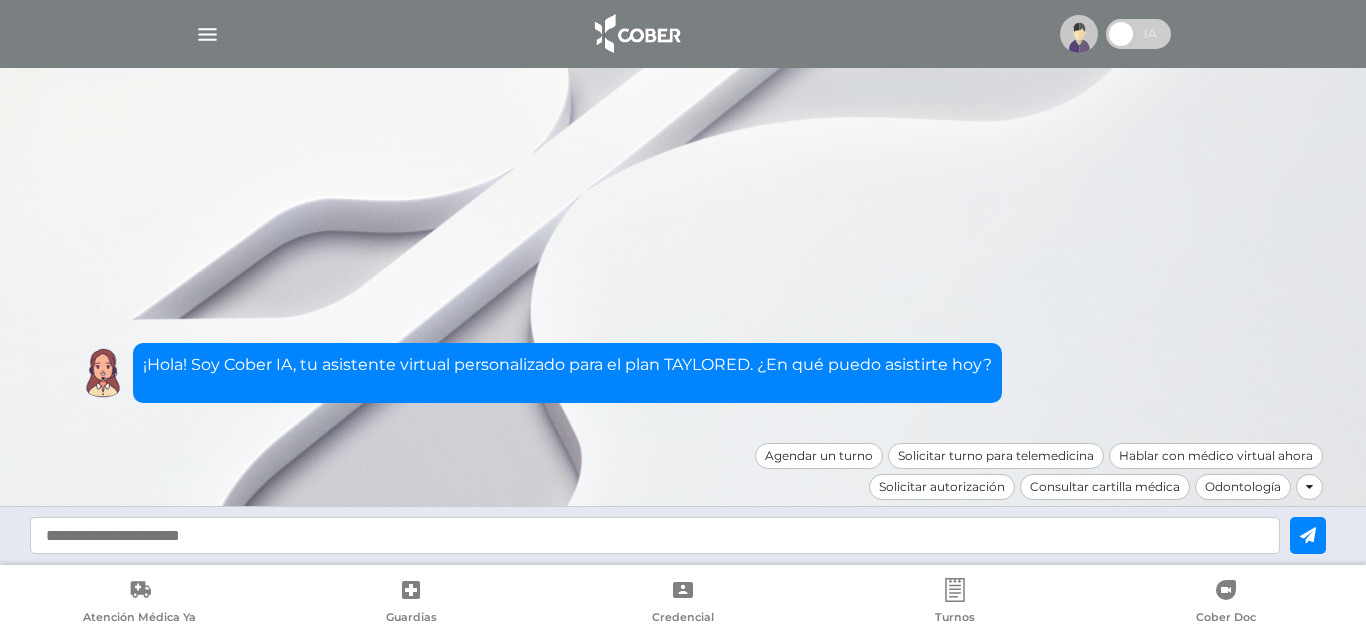 drag, startPoint x: 1145, startPoint y: 36, endPoint x: 1116, endPoint y: 36, distance: 29 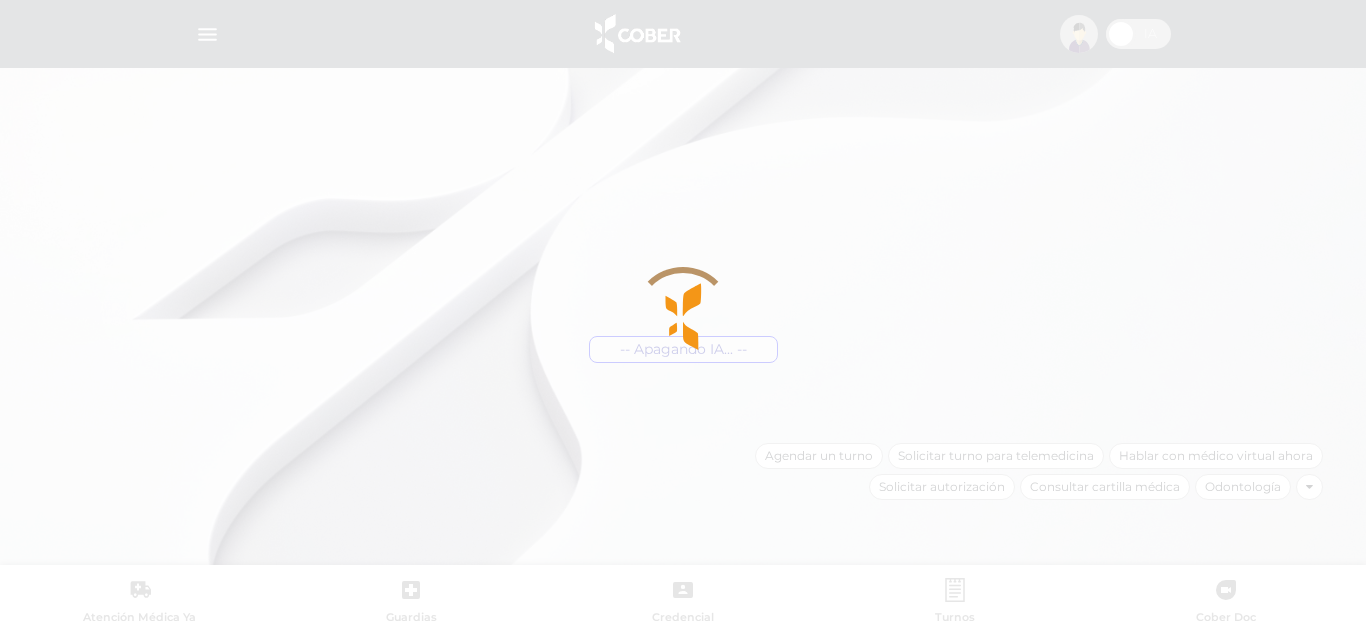click at bounding box center (683, 316) 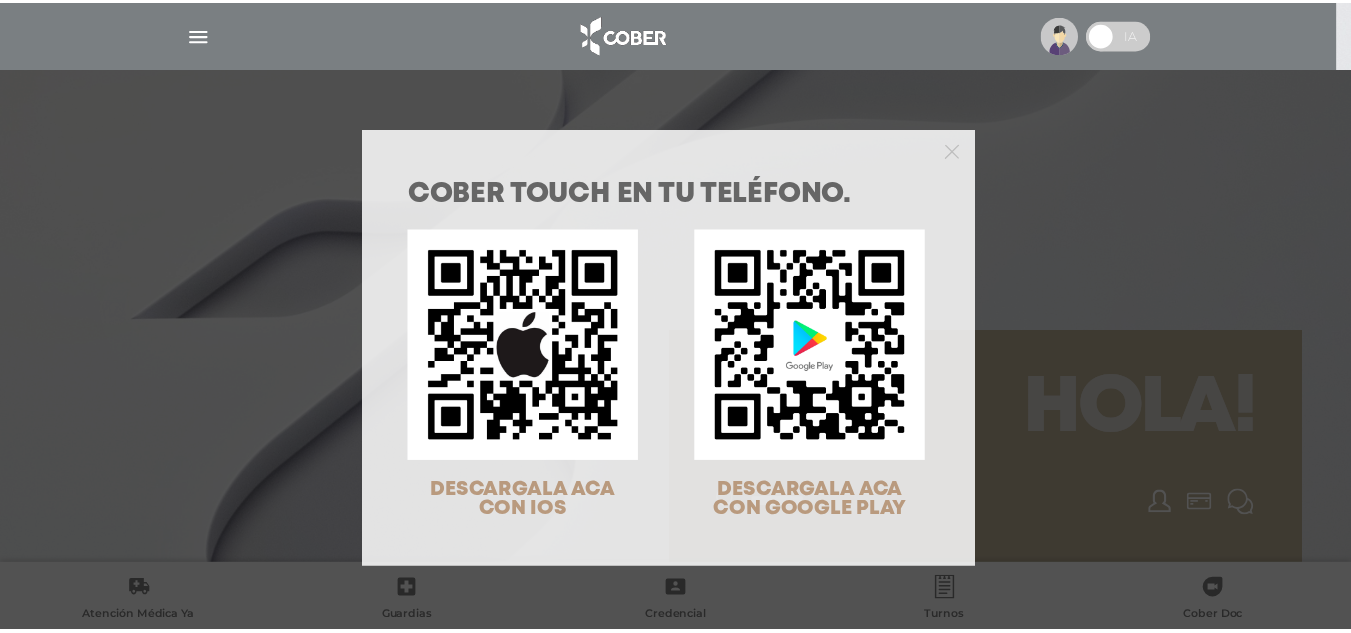 scroll, scrollTop: 0, scrollLeft: 0, axis: both 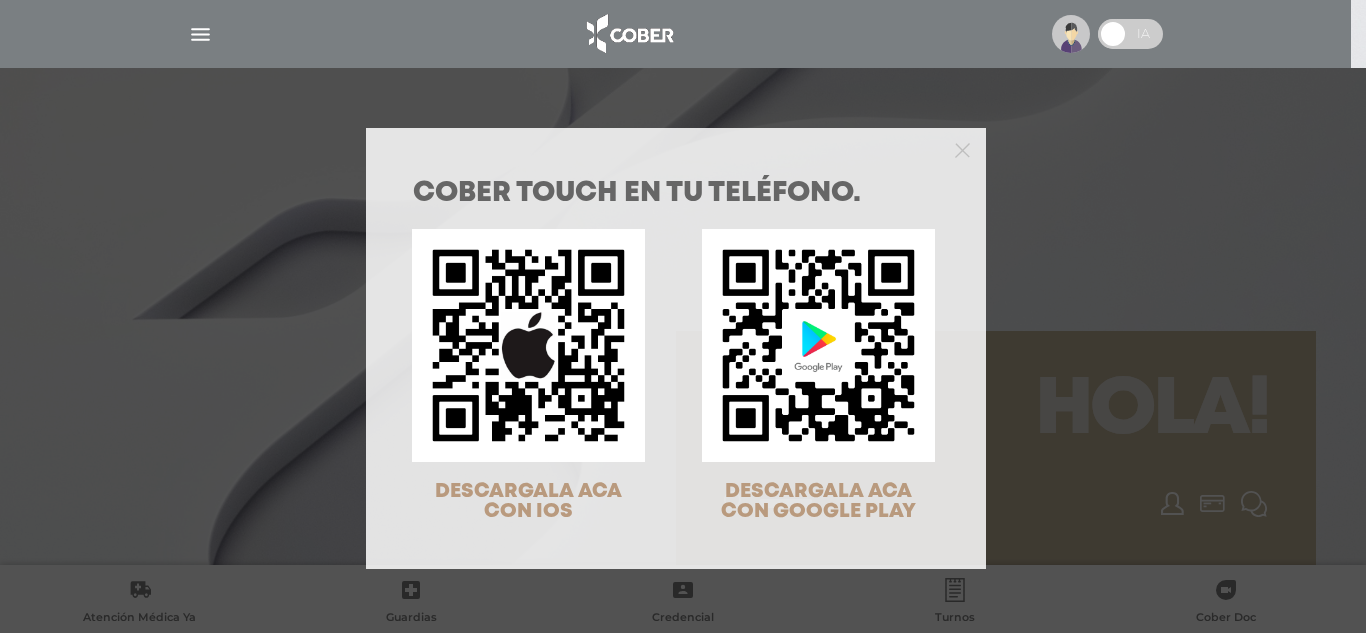 click on "COBER TOUCH en tu teléfono.
DESCARGALA ACA CON IOS
DESCARGALA ACA CON GOOGLE PLAY" at bounding box center [683, 316] 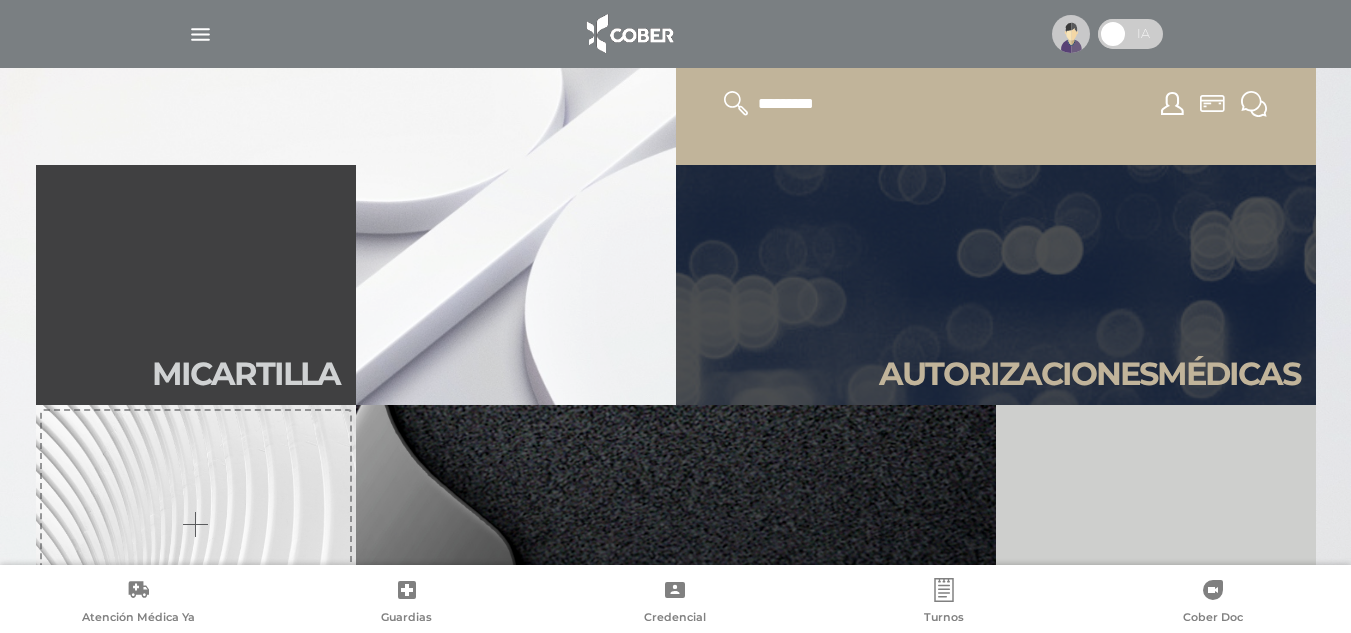 scroll, scrollTop: 100, scrollLeft: 0, axis: vertical 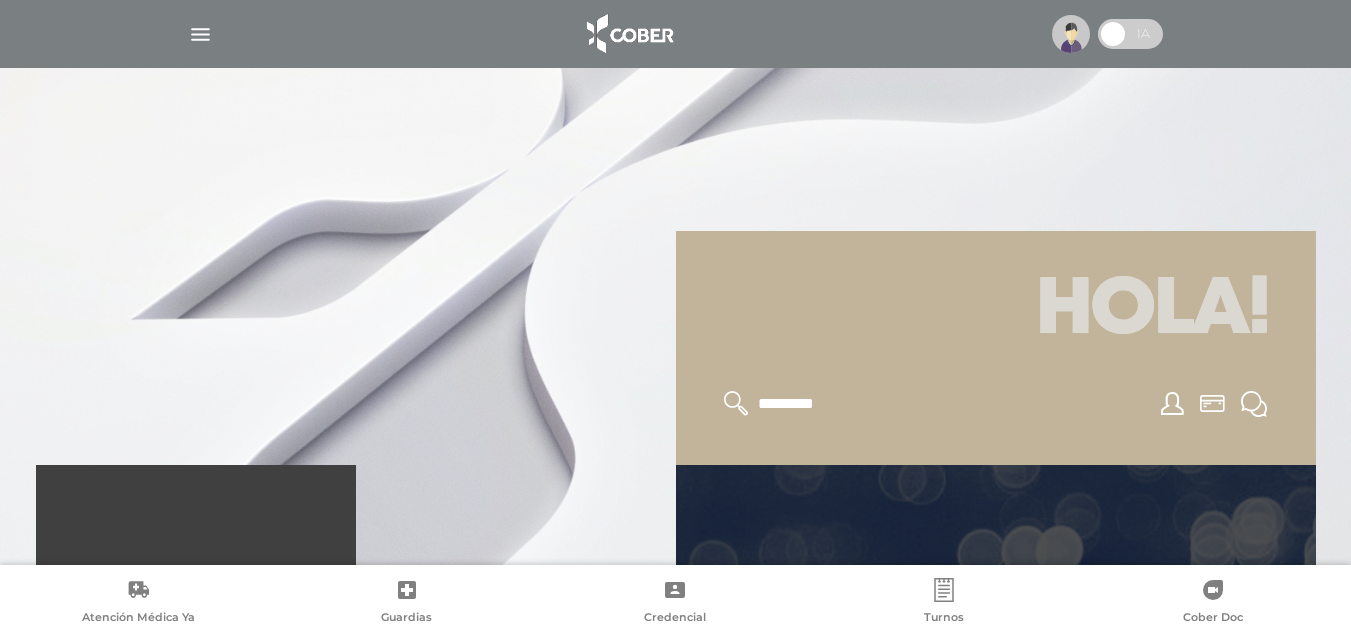 click at bounding box center [200, 34] 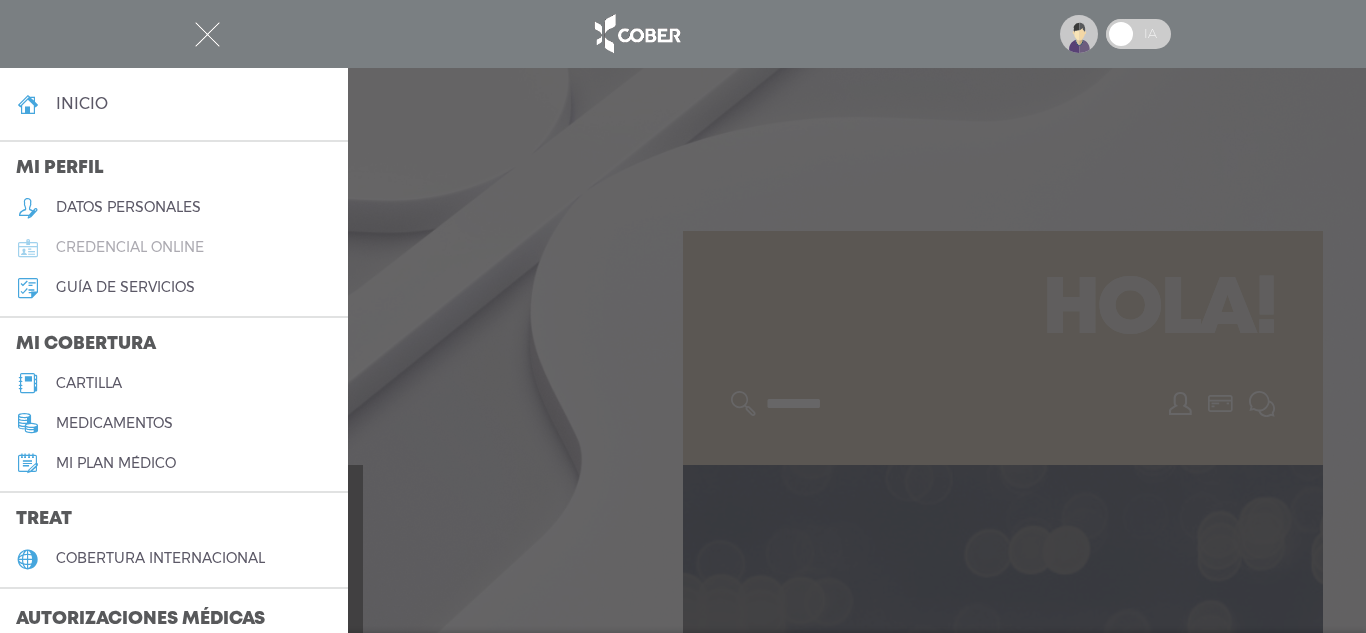 click on "credencial online" at bounding box center [130, 247] 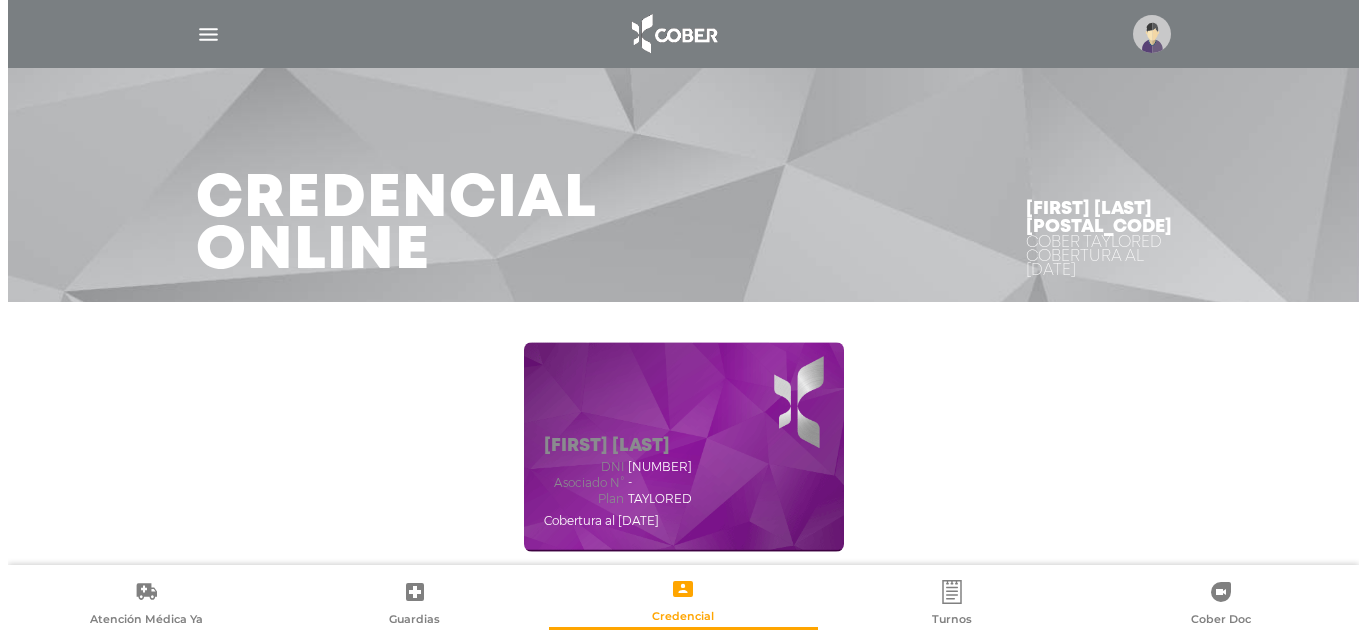 scroll, scrollTop: 0, scrollLeft: 0, axis: both 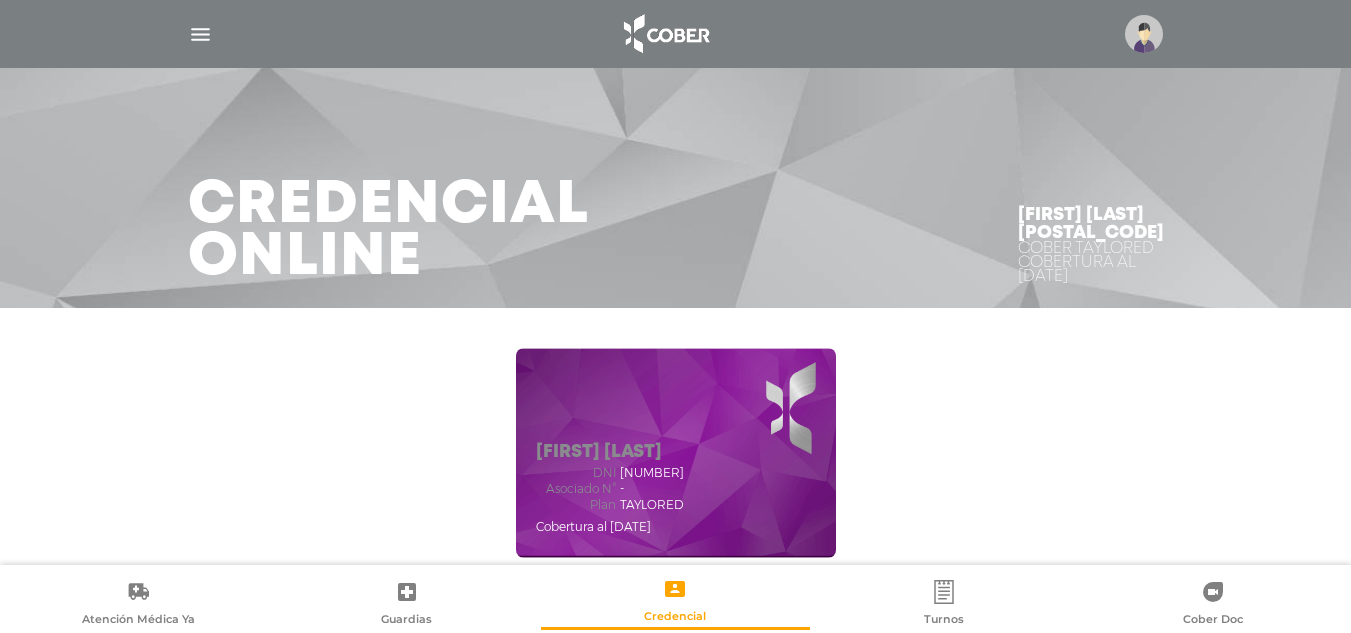 click at bounding box center [1144, 34] 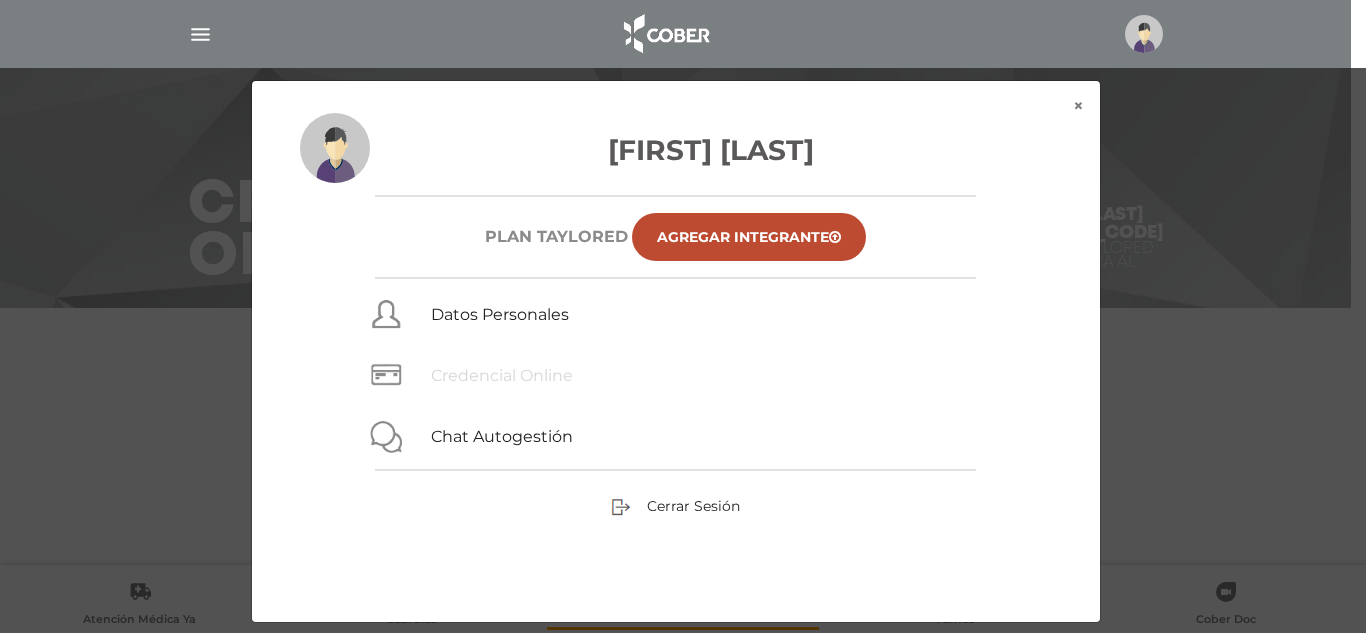 click on "Credencial Online" at bounding box center (502, 375) 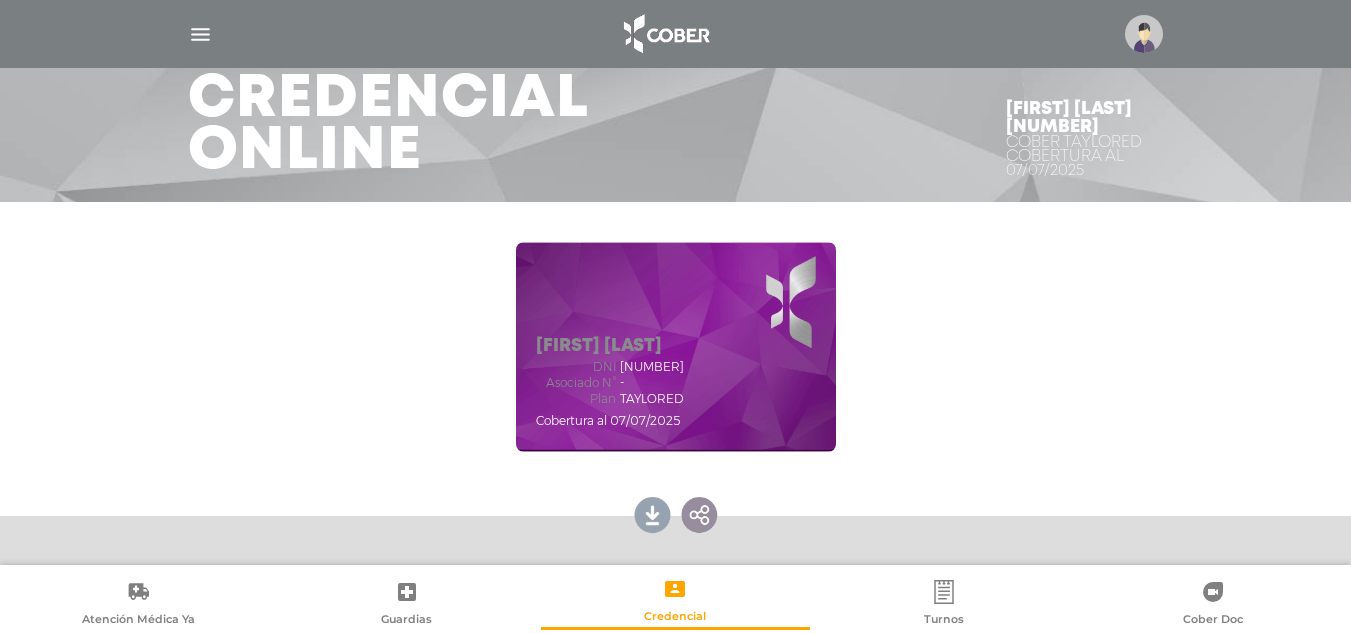 scroll, scrollTop: 0, scrollLeft: 0, axis: both 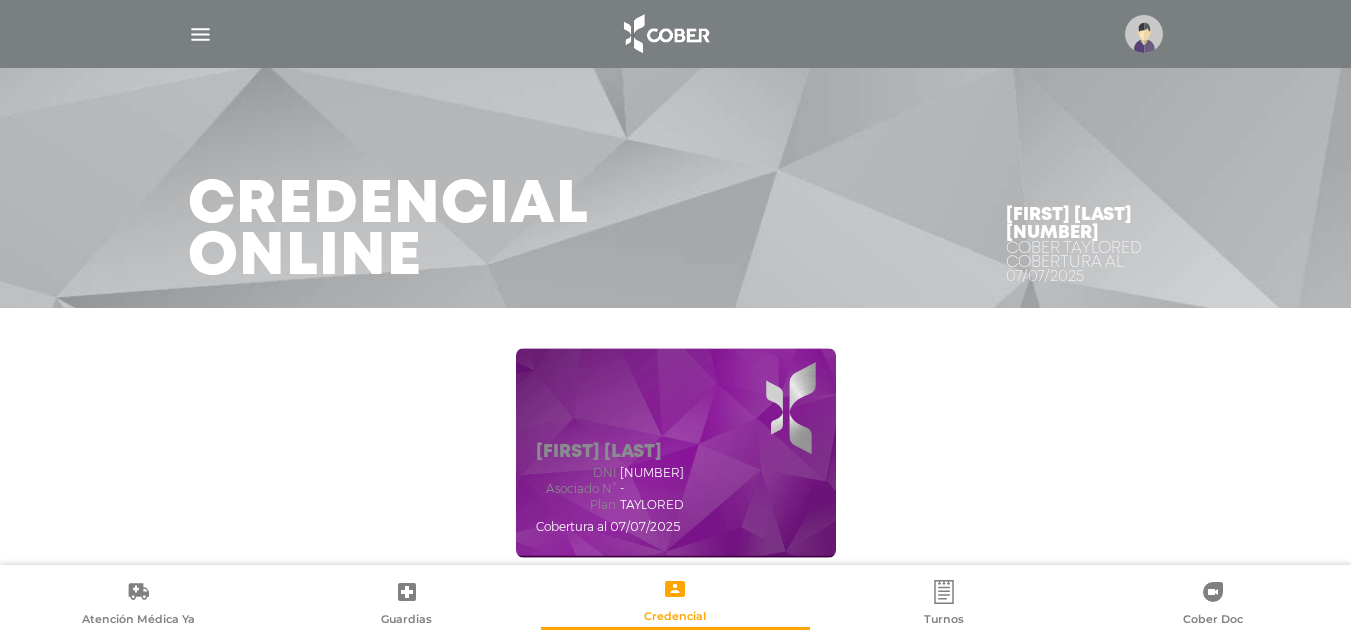 click at bounding box center (200, 34) 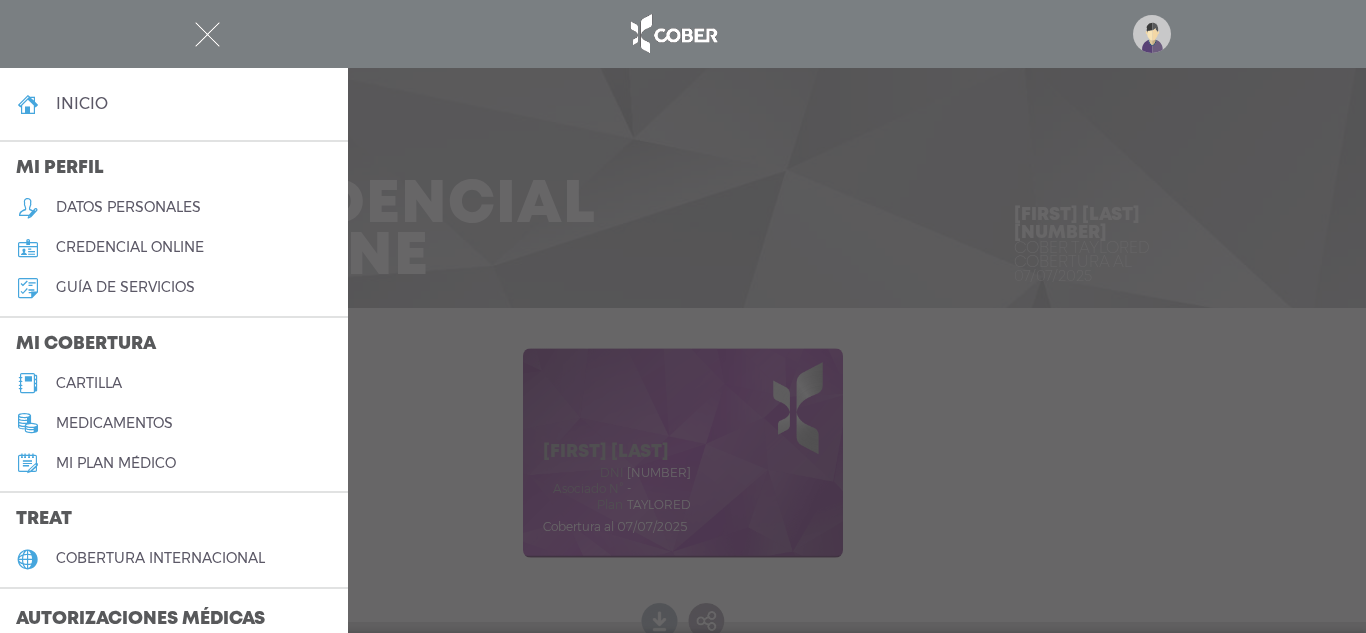 click at bounding box center (683, 316) 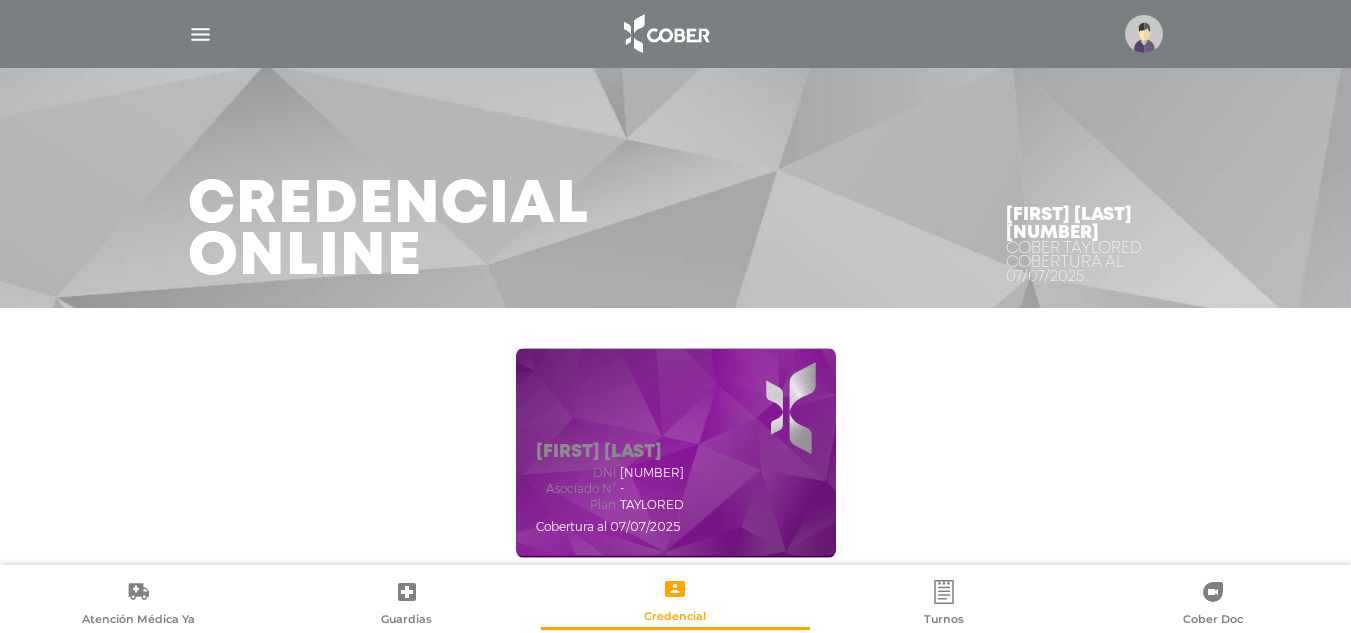 scroll, scrollTop: 200, scrollLeft: 0, axis: vertical 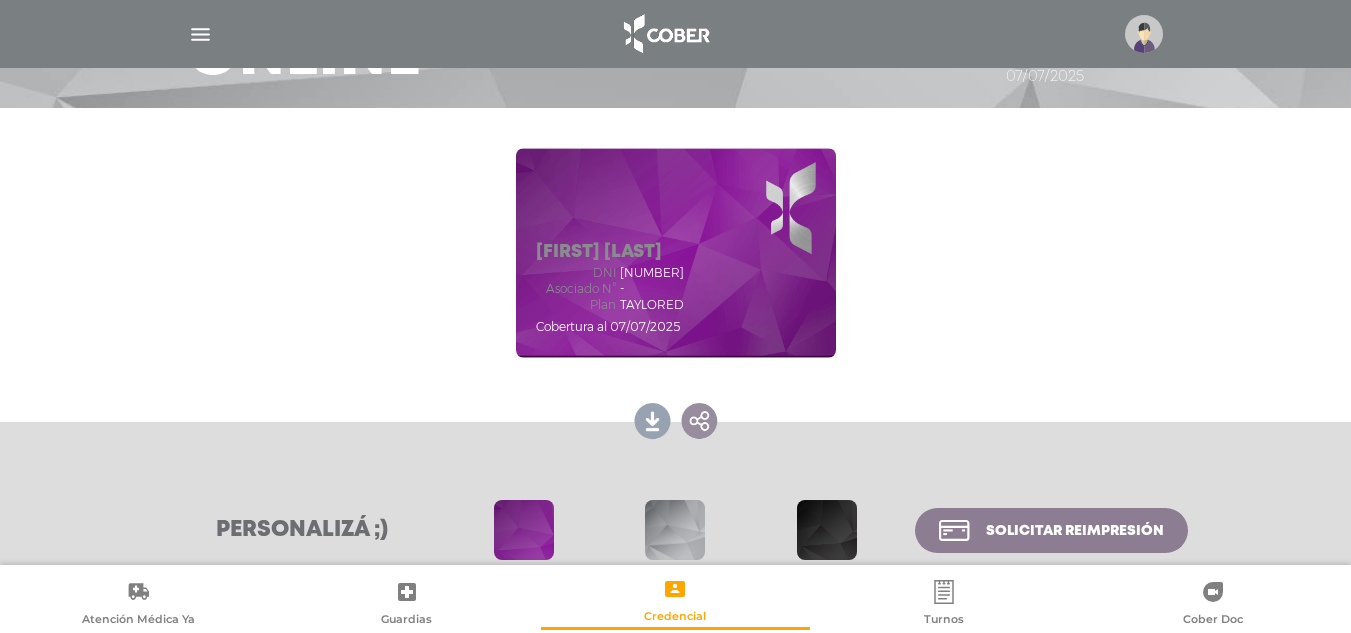 click at bounding box center (1144, 34) 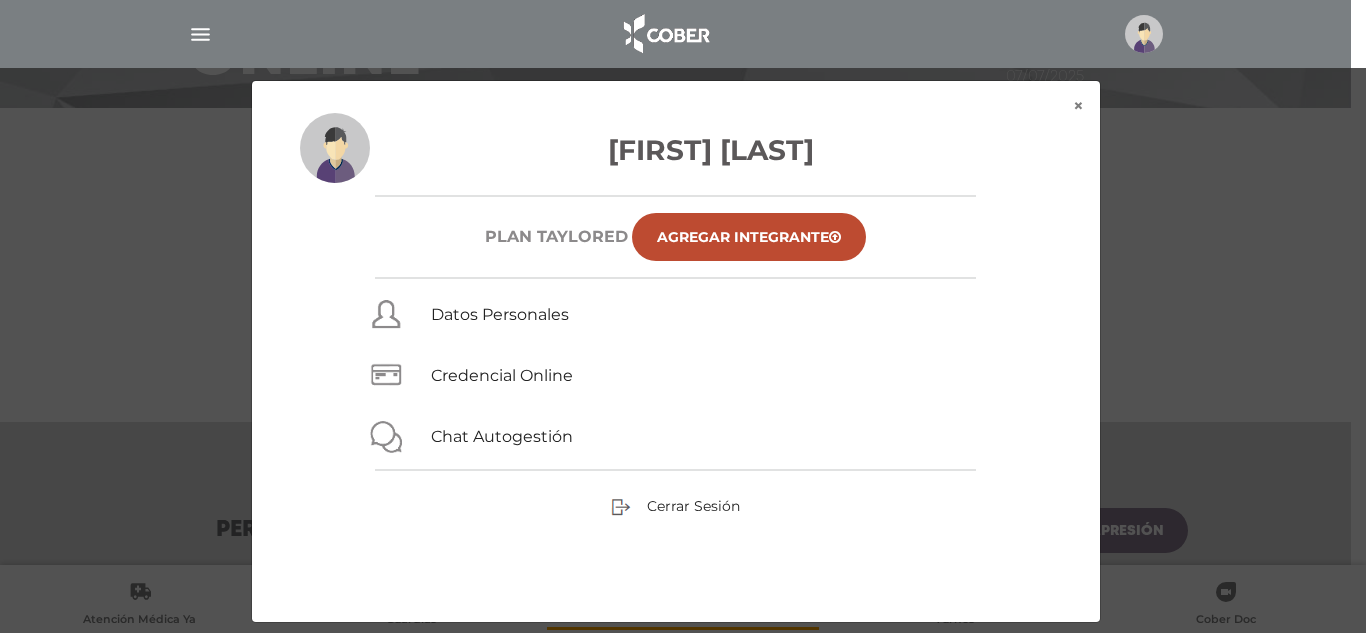 click on "Plan TAYLORED" at bounding box center [556, 236] 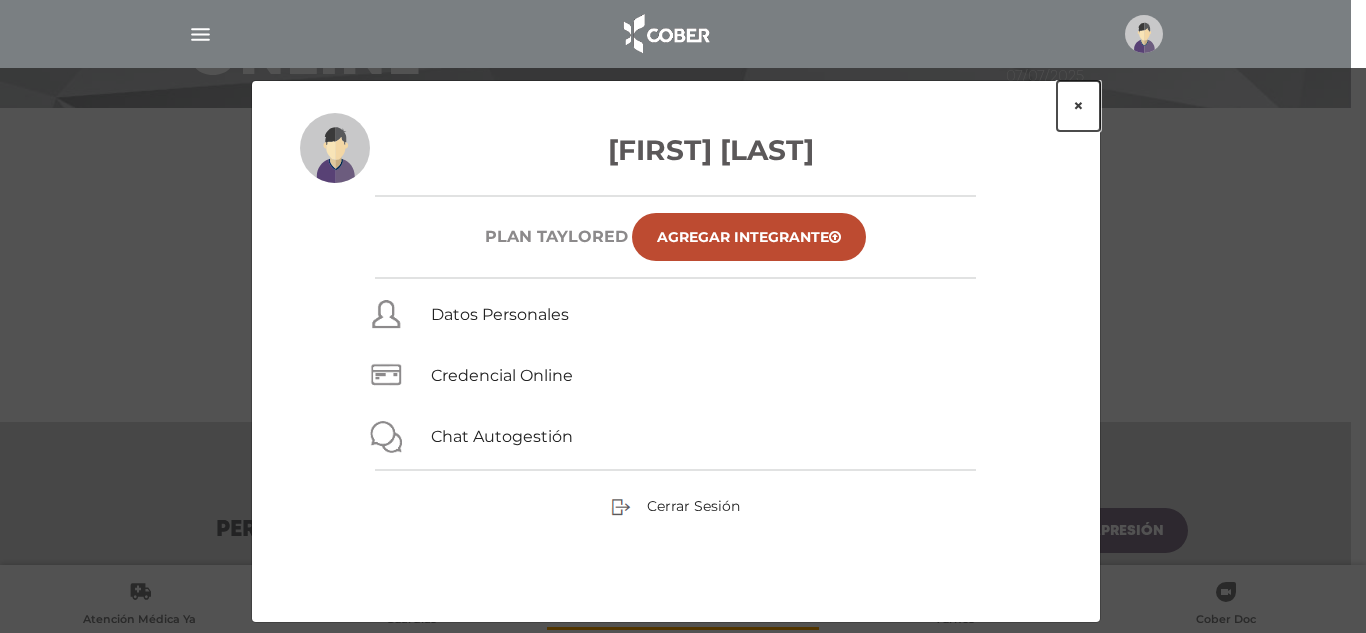 click on "×" at bounding box center [1078, 106] 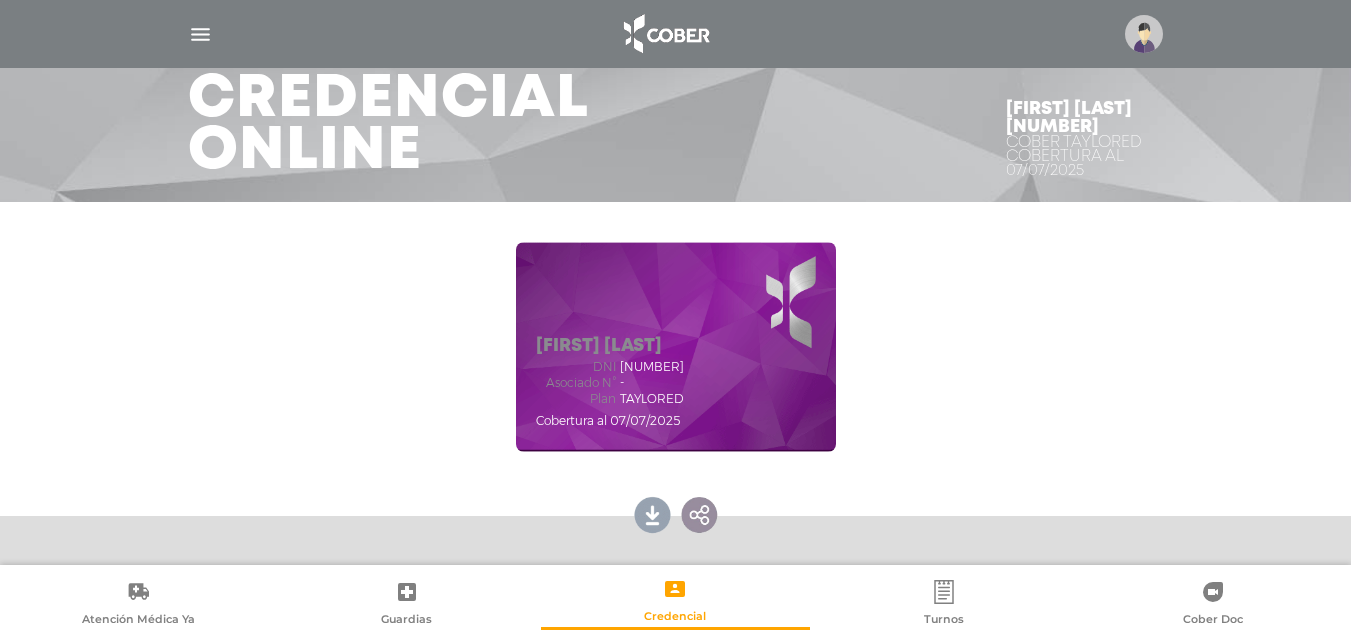 scroll, scrollTop: 146, scrollLeft: 0, axis: vertical 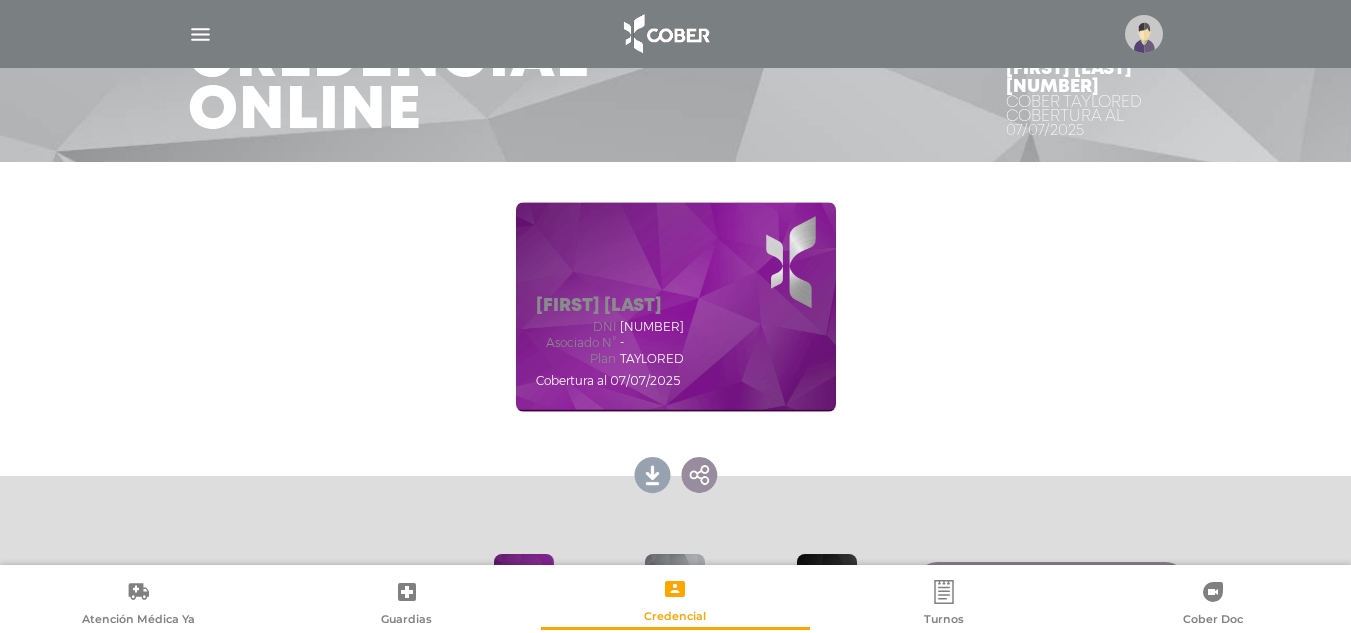 click on "Lorena Dos Santos
dni
24828388
Asociado N°
-
Plan
TAYLORED
Cobertura al 07/07/2025" at bounding box center (676, 307) 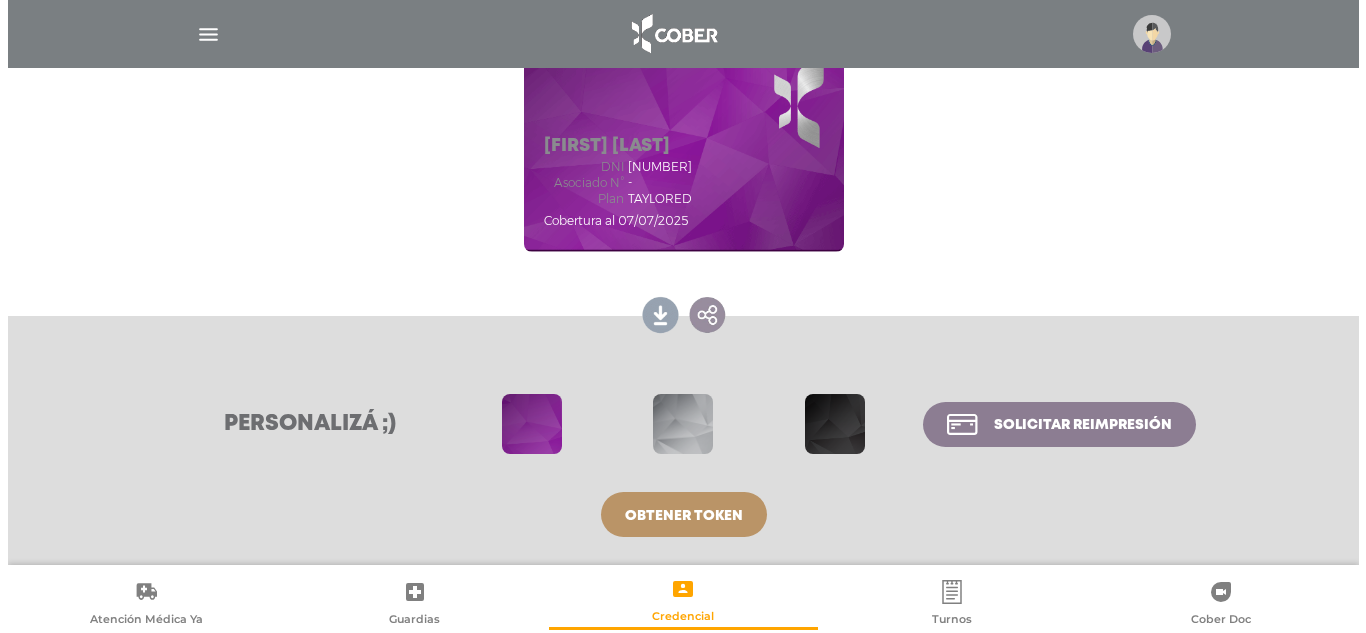 scroll, scrollTop: 206, scrollLeft: 0, axis: vertical 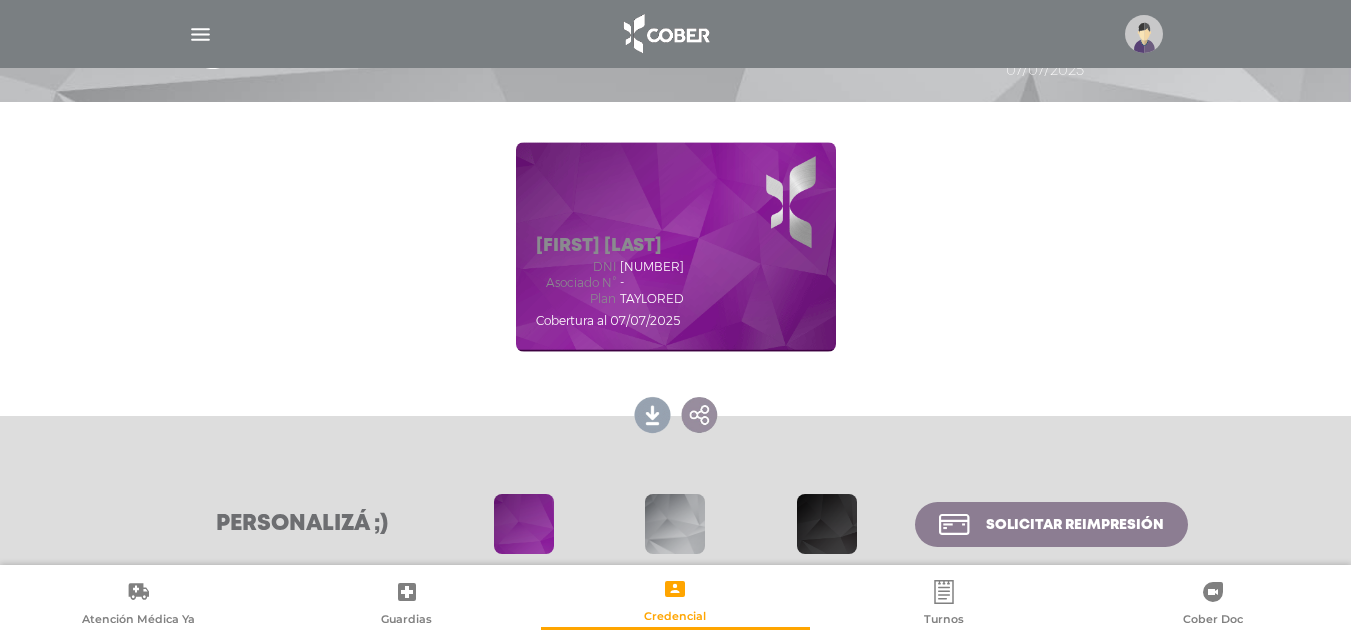 click at bounding box center (200, 34) 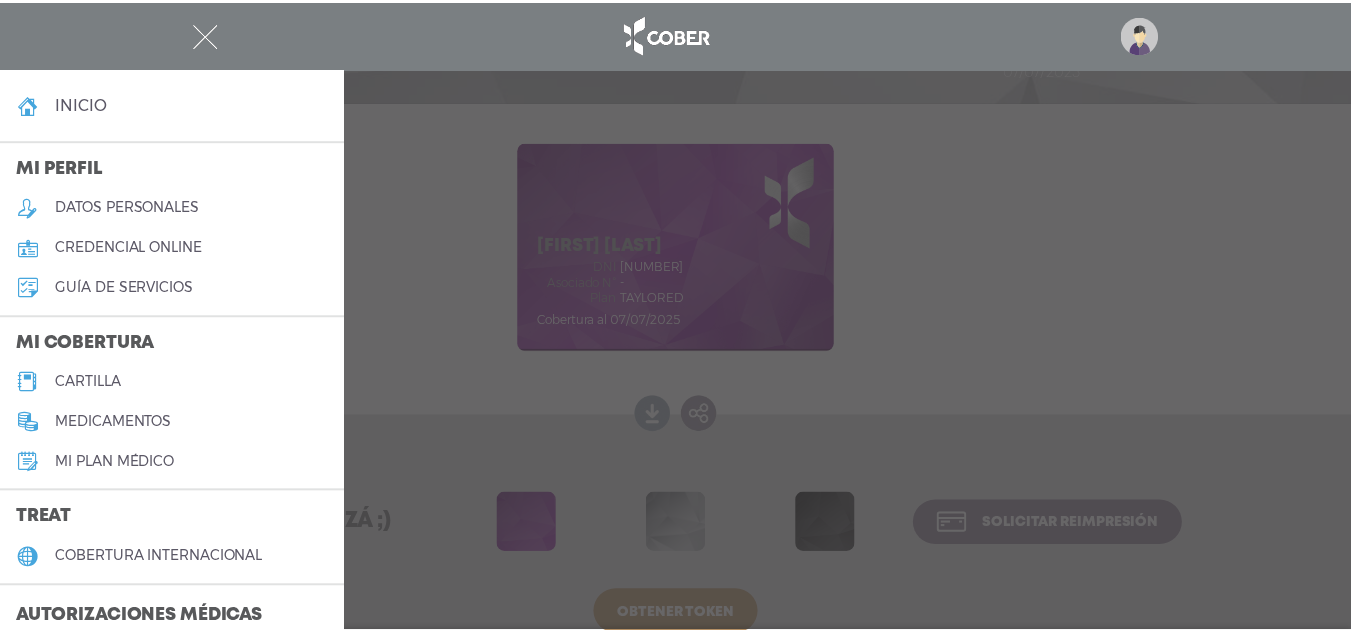 scroll, scrollTop: 100, scrollLeft: 0, axis: vertical 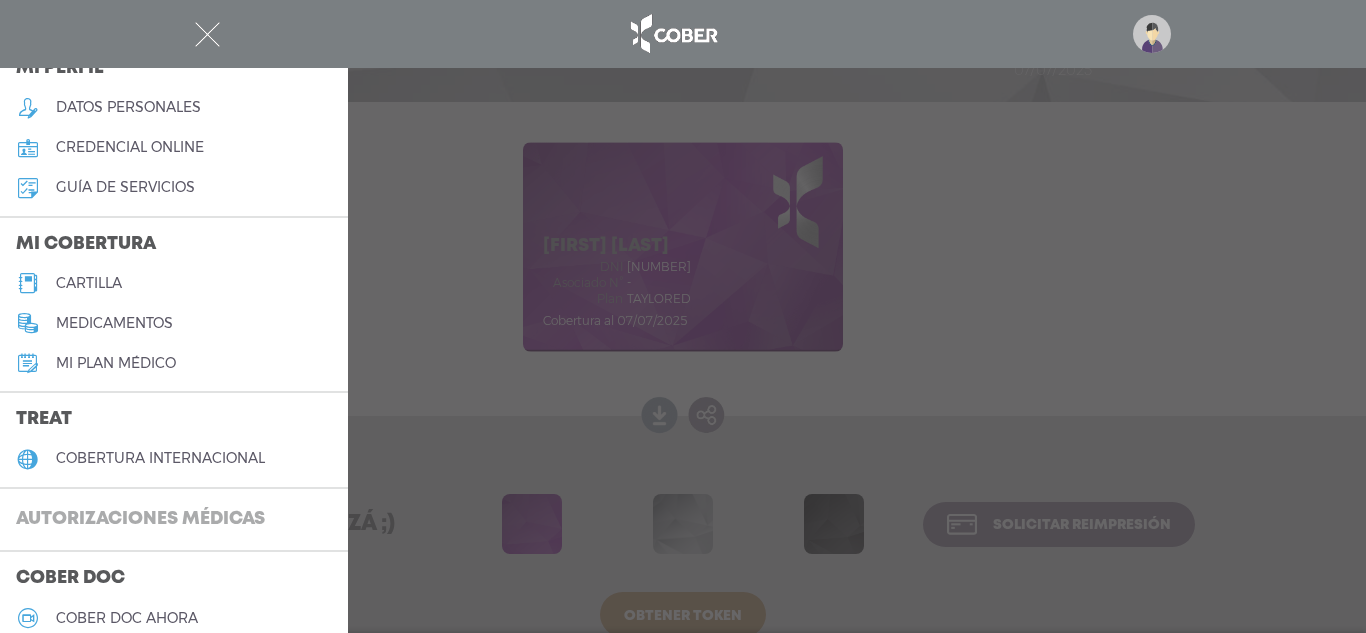 click on "Autorizaciones médicas" at bounding box center (140, 520) 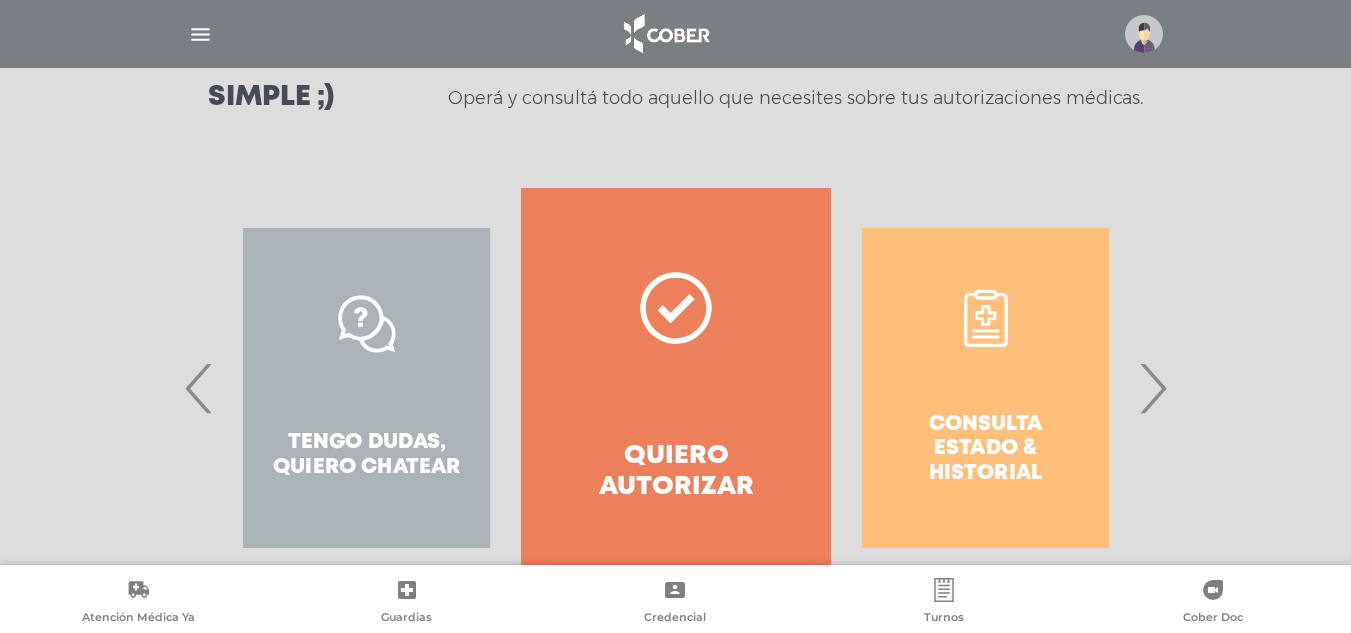 scroll, scrollTop: 371, scrollLeft: 0, axis: vertical 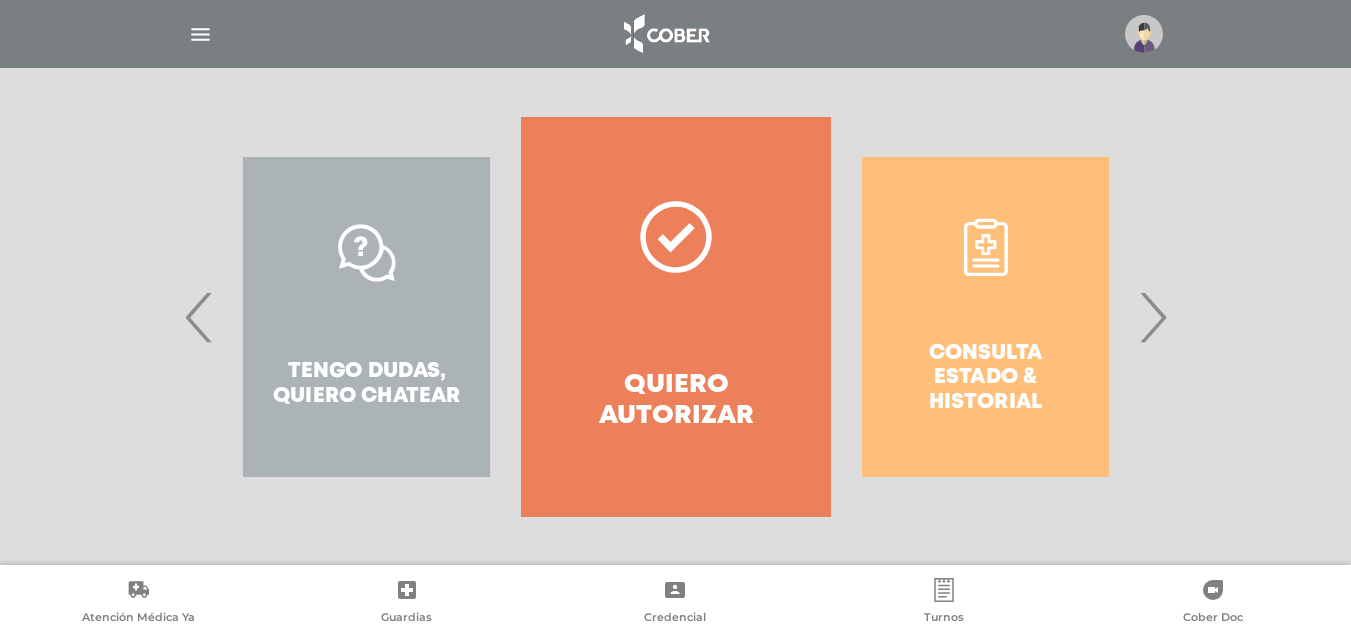 click on "›" at bounding box center [1152, 317] 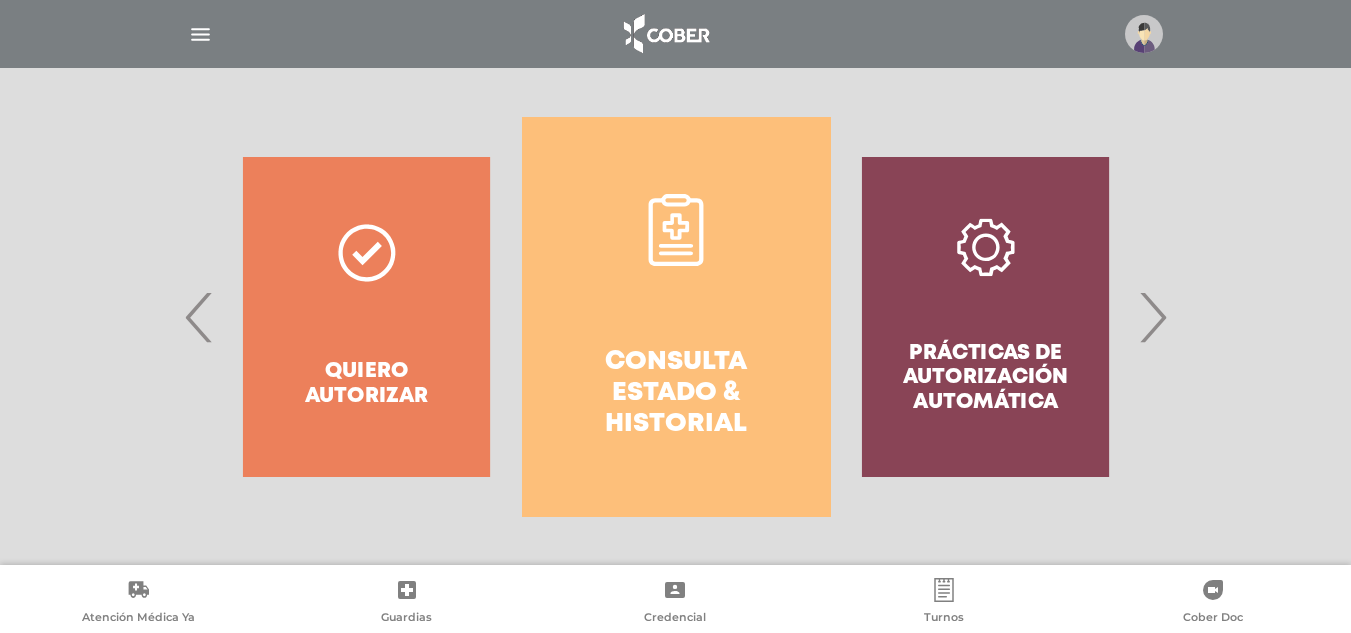 click on "Consulta estado & historial" at bounding box center (676, 317) 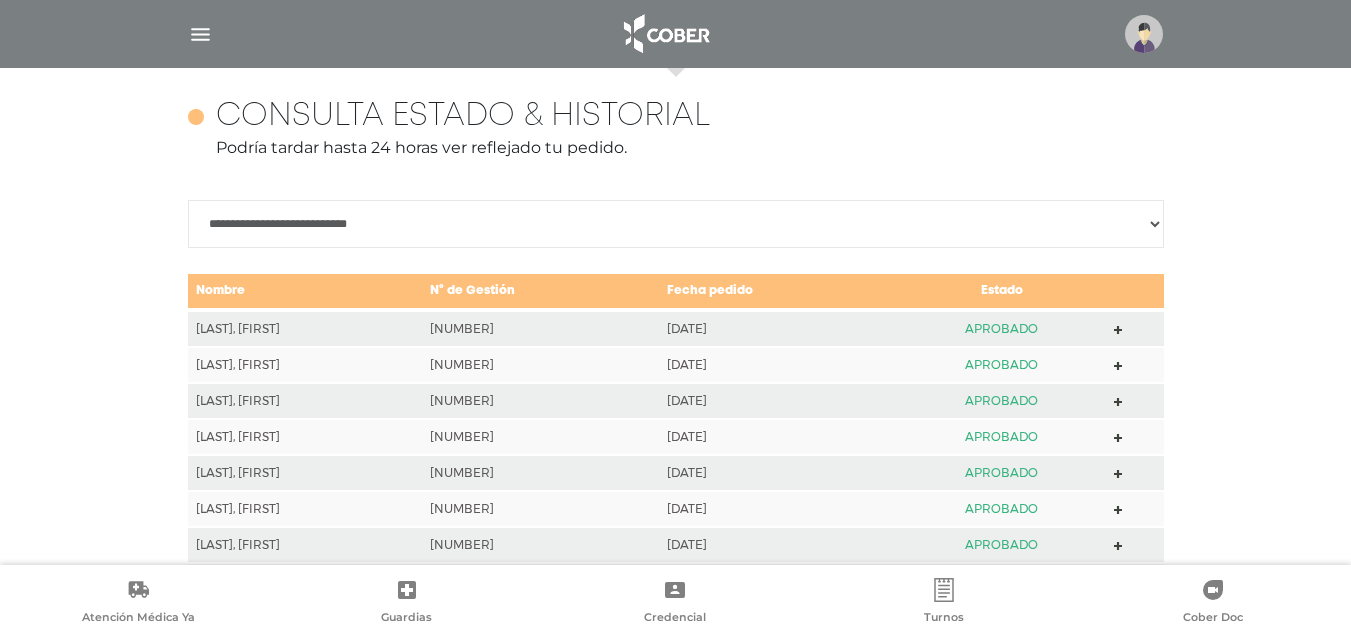 scroll, scrollTop: 888, scrollLeft: 0, axis: vertical 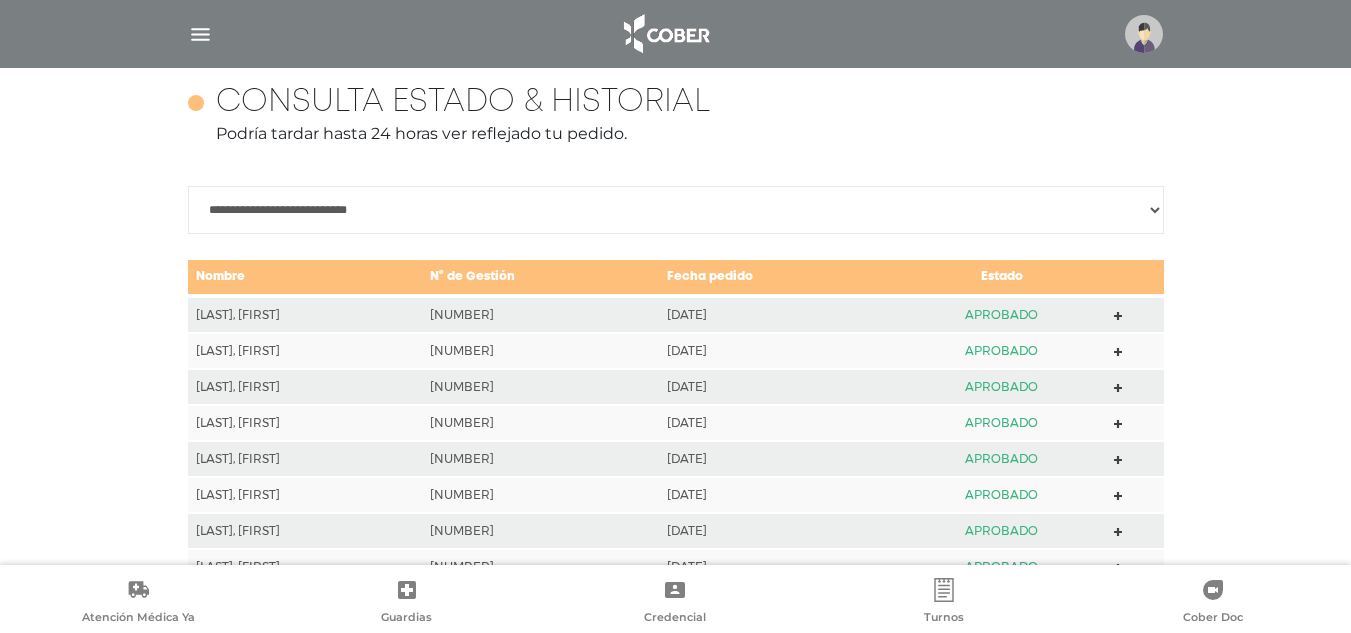 click on "**********" at bounding box center [676, 210] 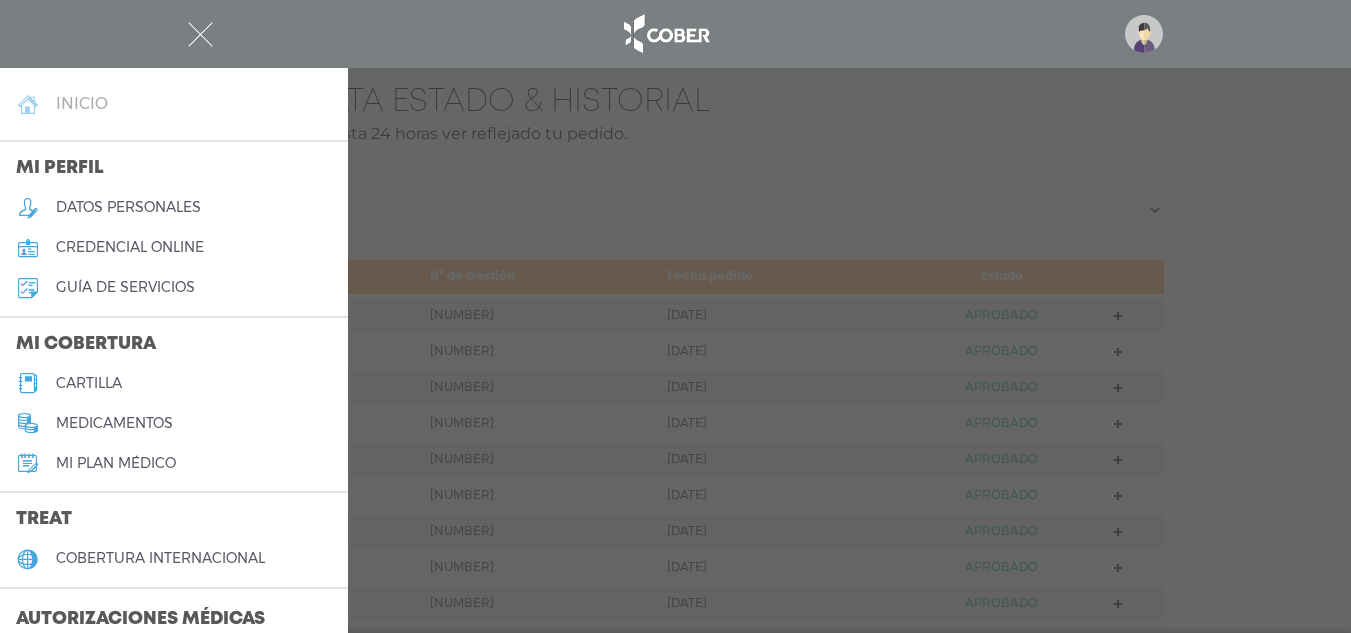 click on "inicio" at bounding box center (82, 103) 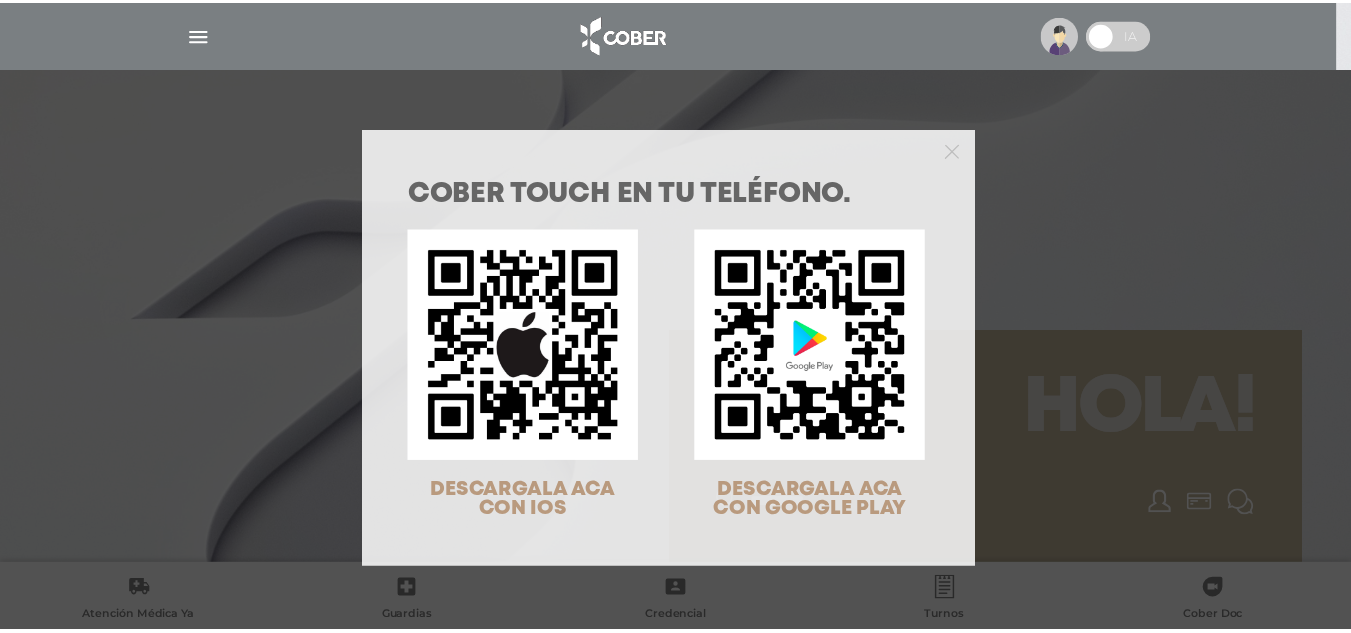 scroll, scrollTop: 0, scrollLeft: 0, axis: both 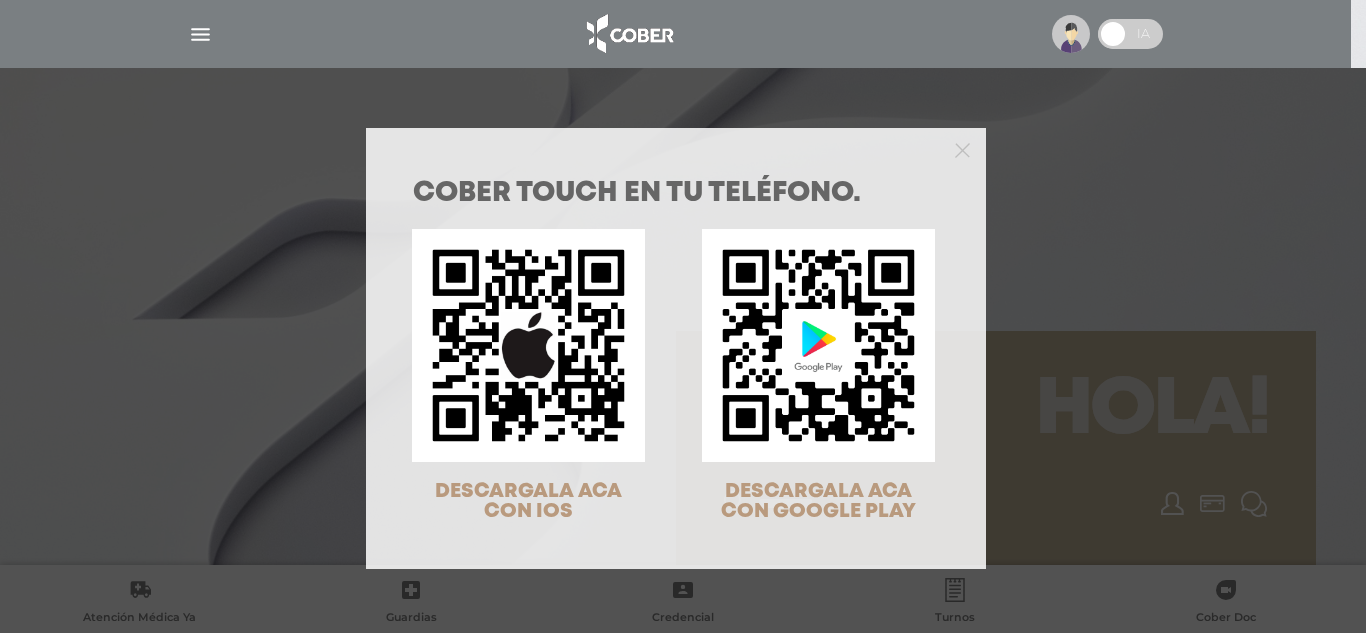 click at bounding box center [676, 148] 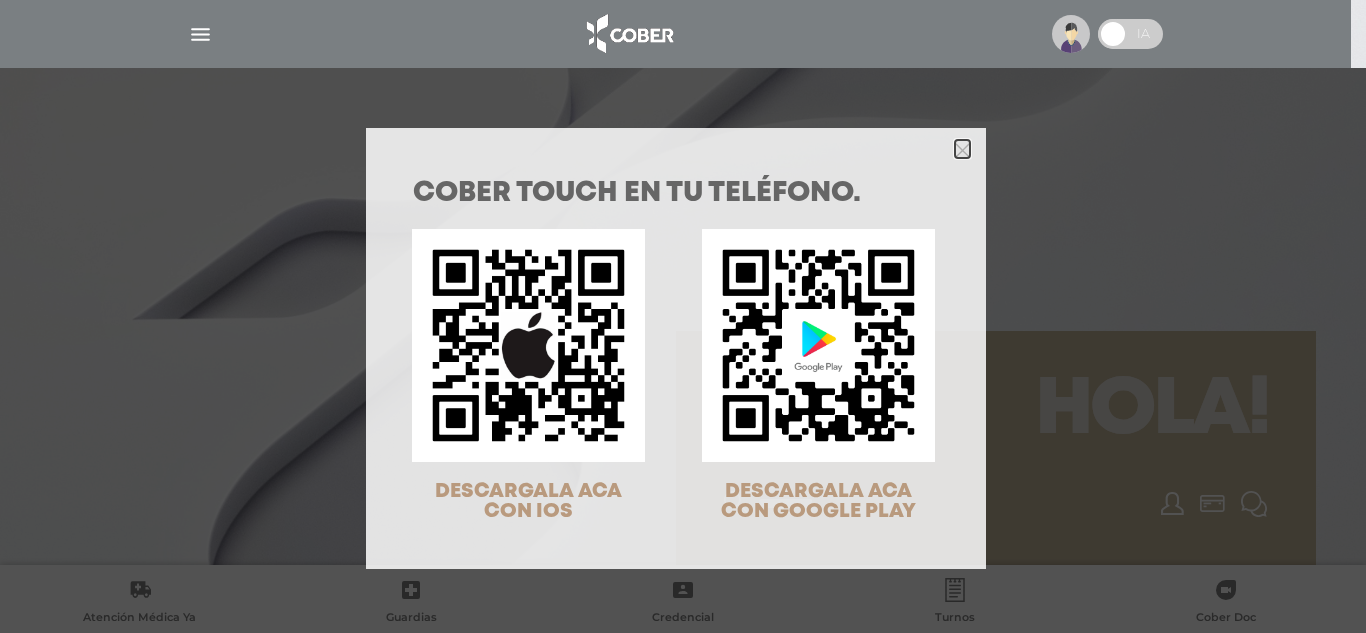 click at bounding box center [962, 150] 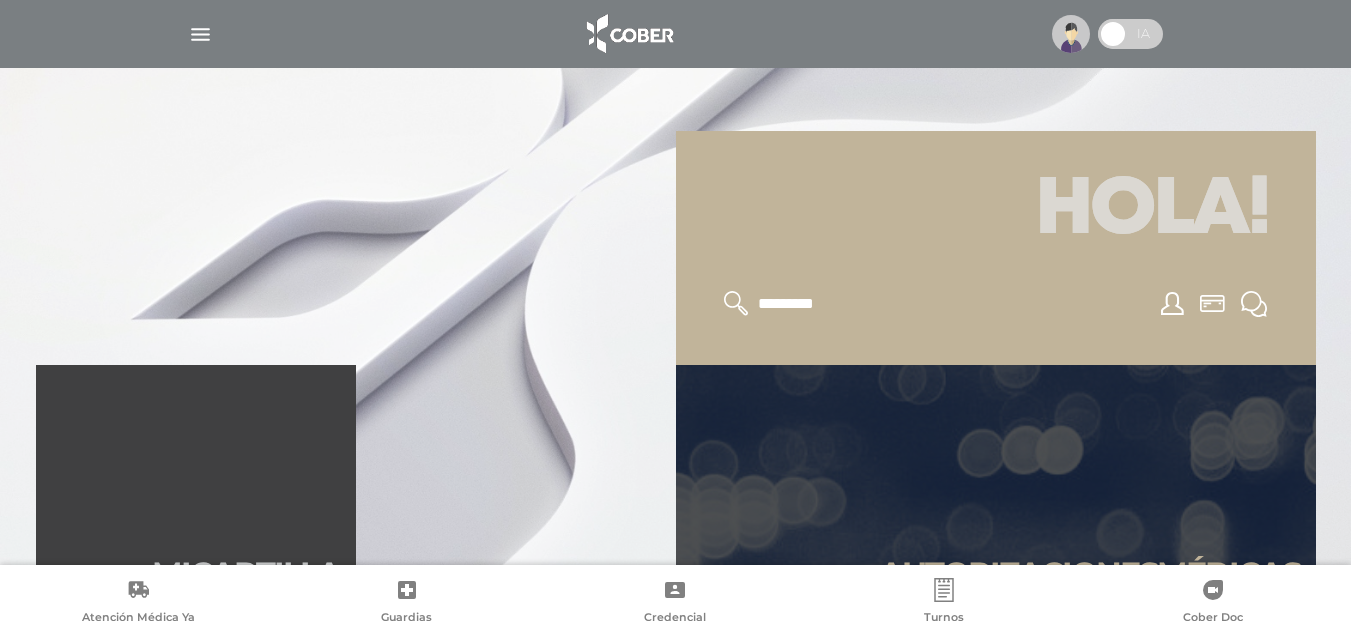 scroll, scrollTop: 300, scrollLeft: 0, axis: vertical 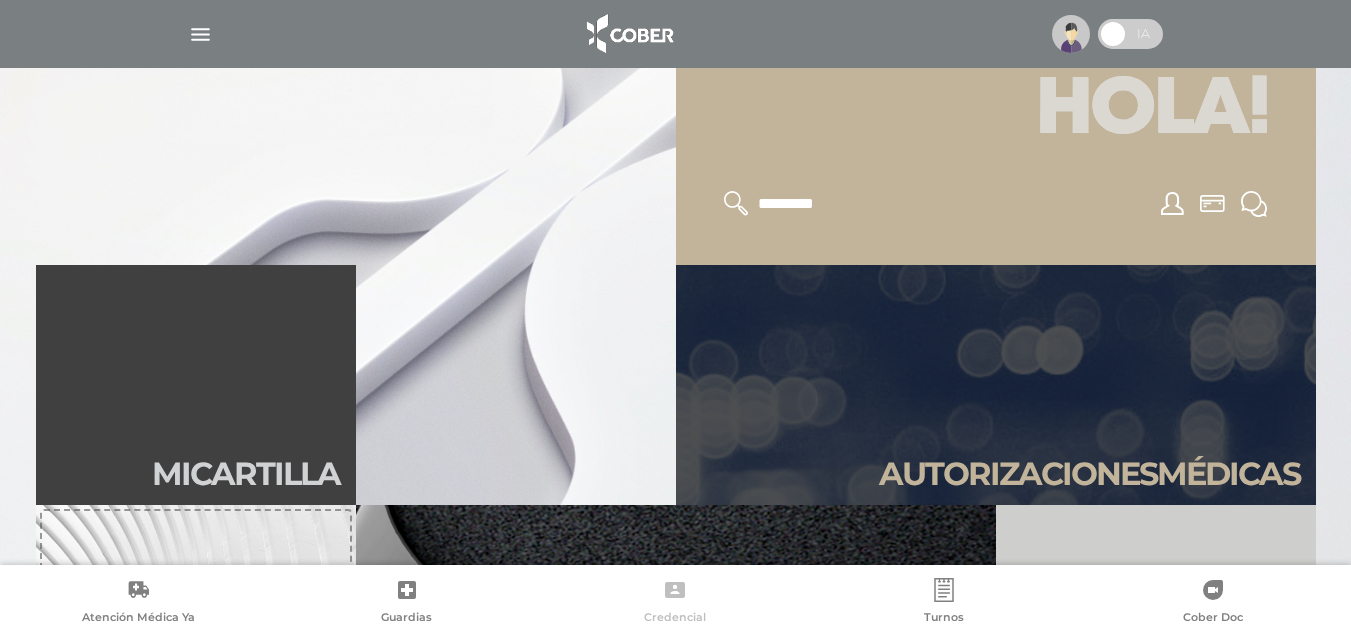 click on "Credencial" at bounding box center [675, 603] 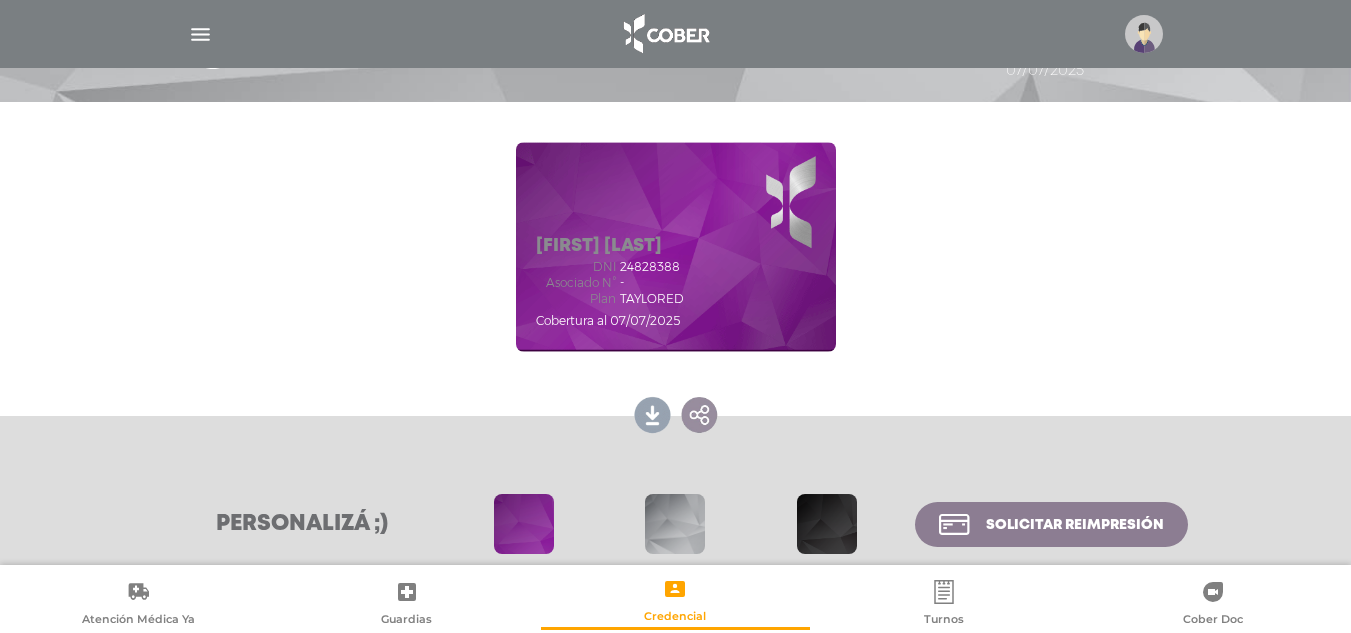 scroll, scrollTop: 106, scrollLeft: 0, axis: vertical 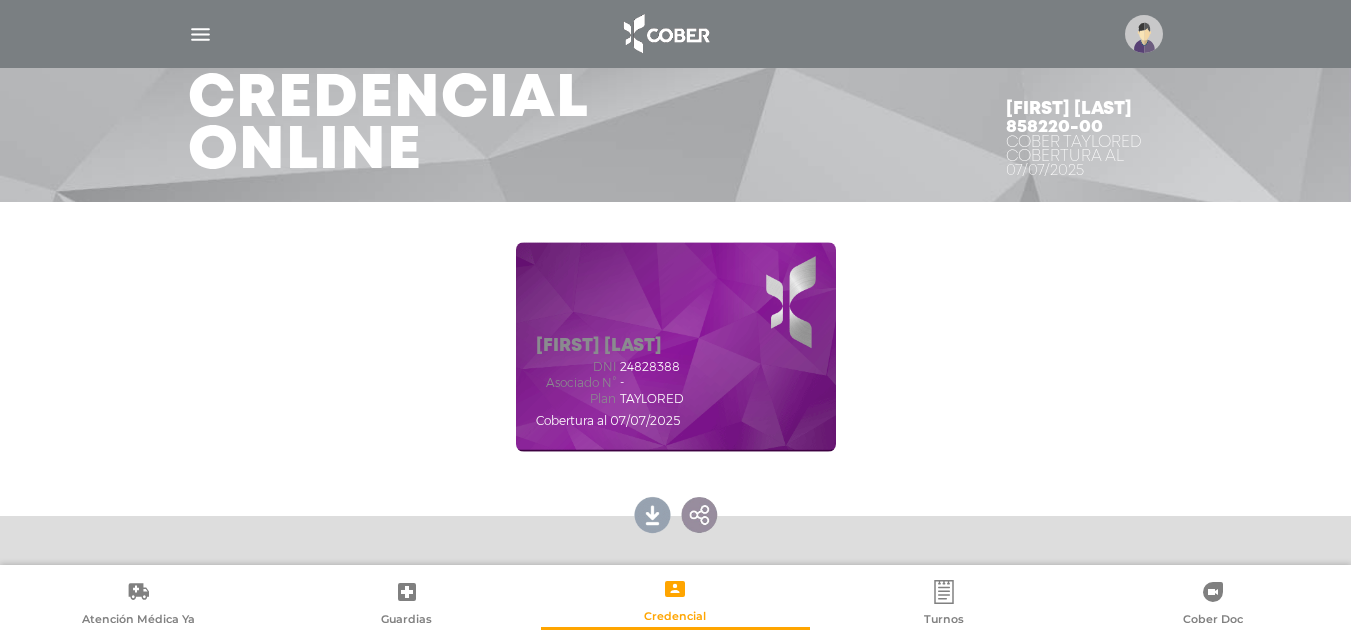 click on "Credencial  Online" at bounding box center [573, 82] 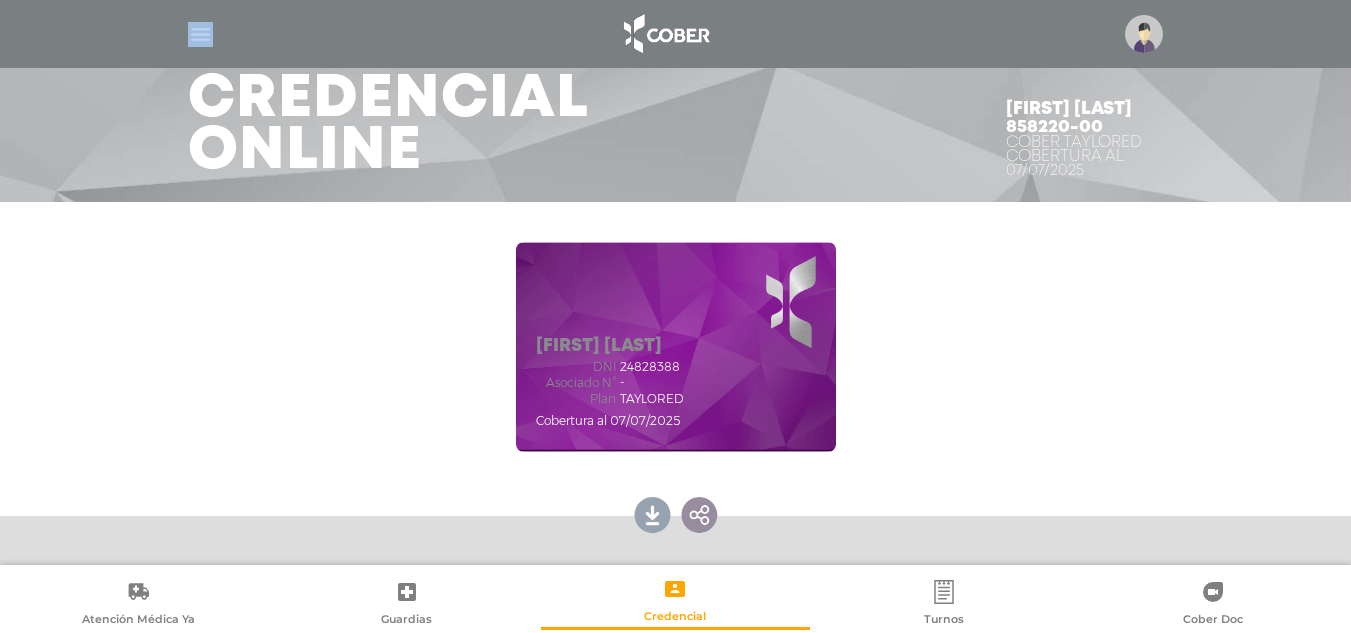 drag, startPoint x: 274, startPoint y: 24, endPoint x: 402, endPoint y: 25, distance: 128.0039 